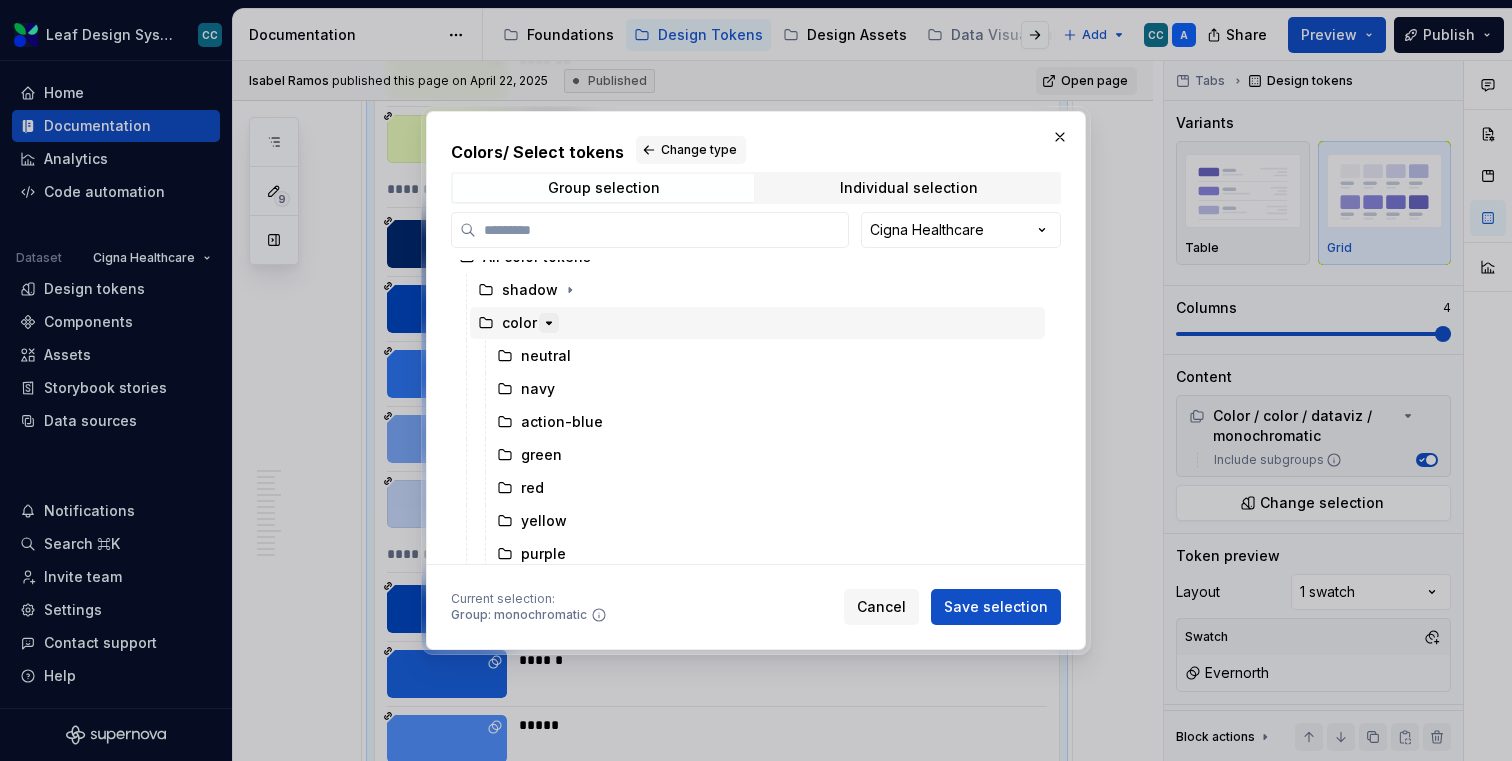 click 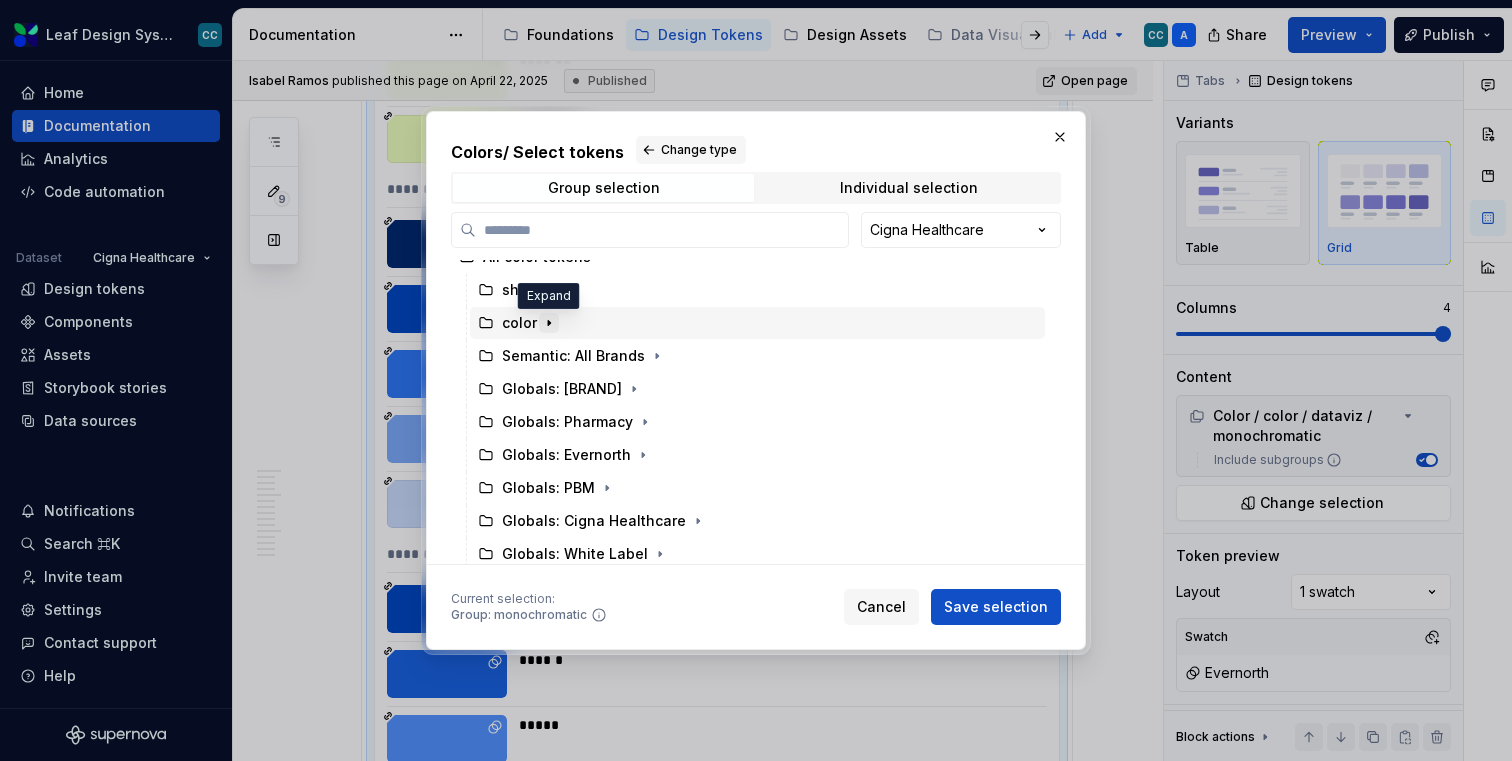 scroll, scrollTop: 0, scrollLeft: 0, axis: both 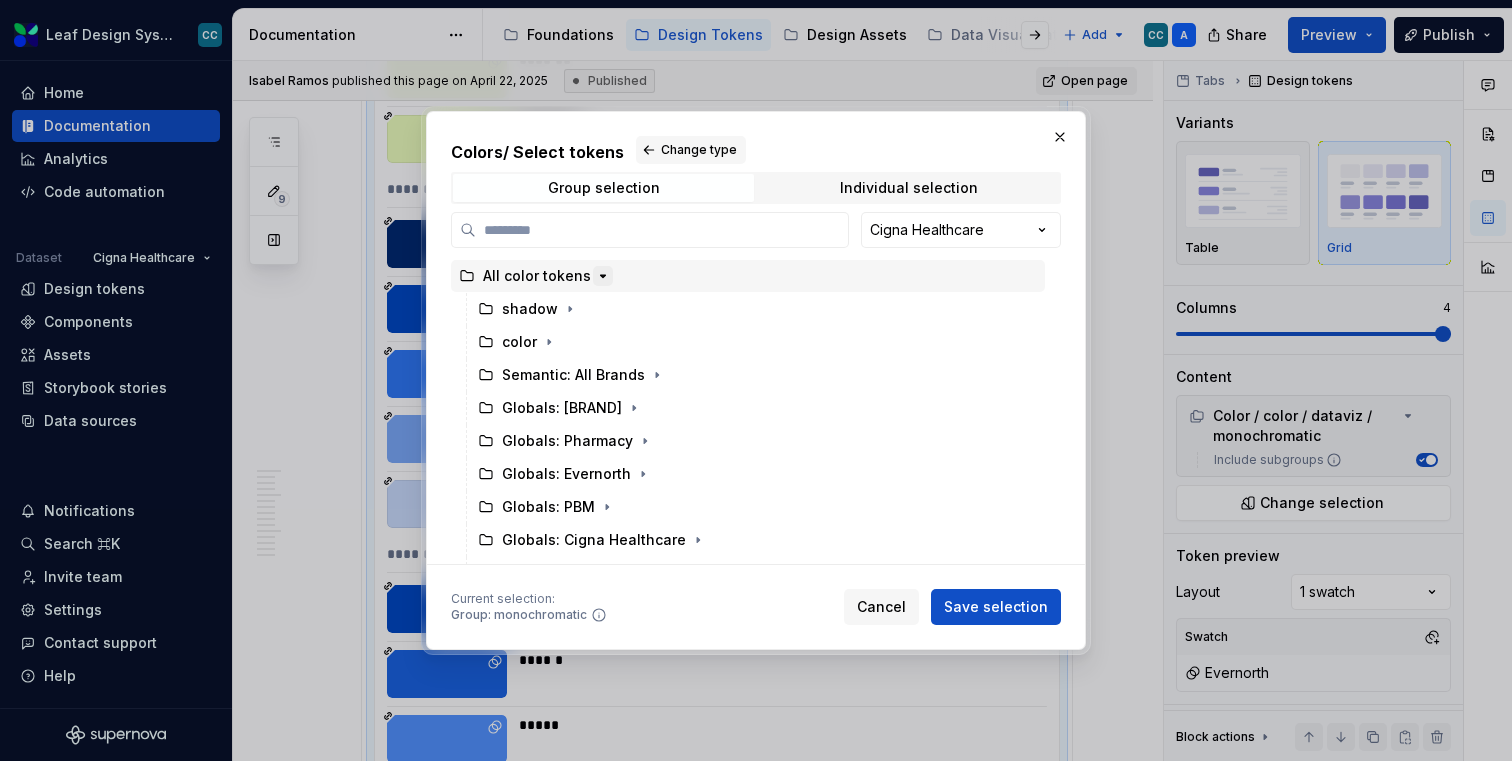 click 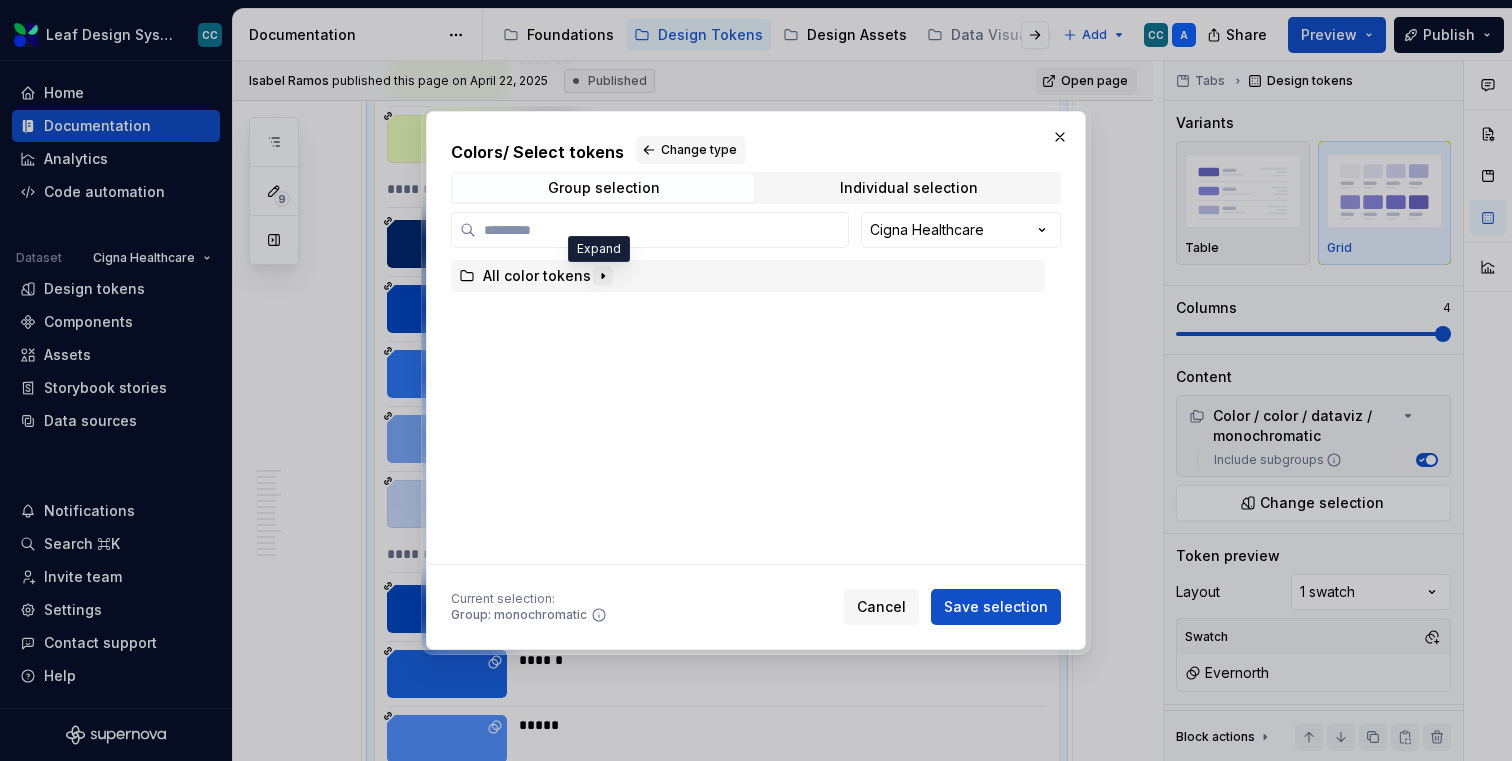 click 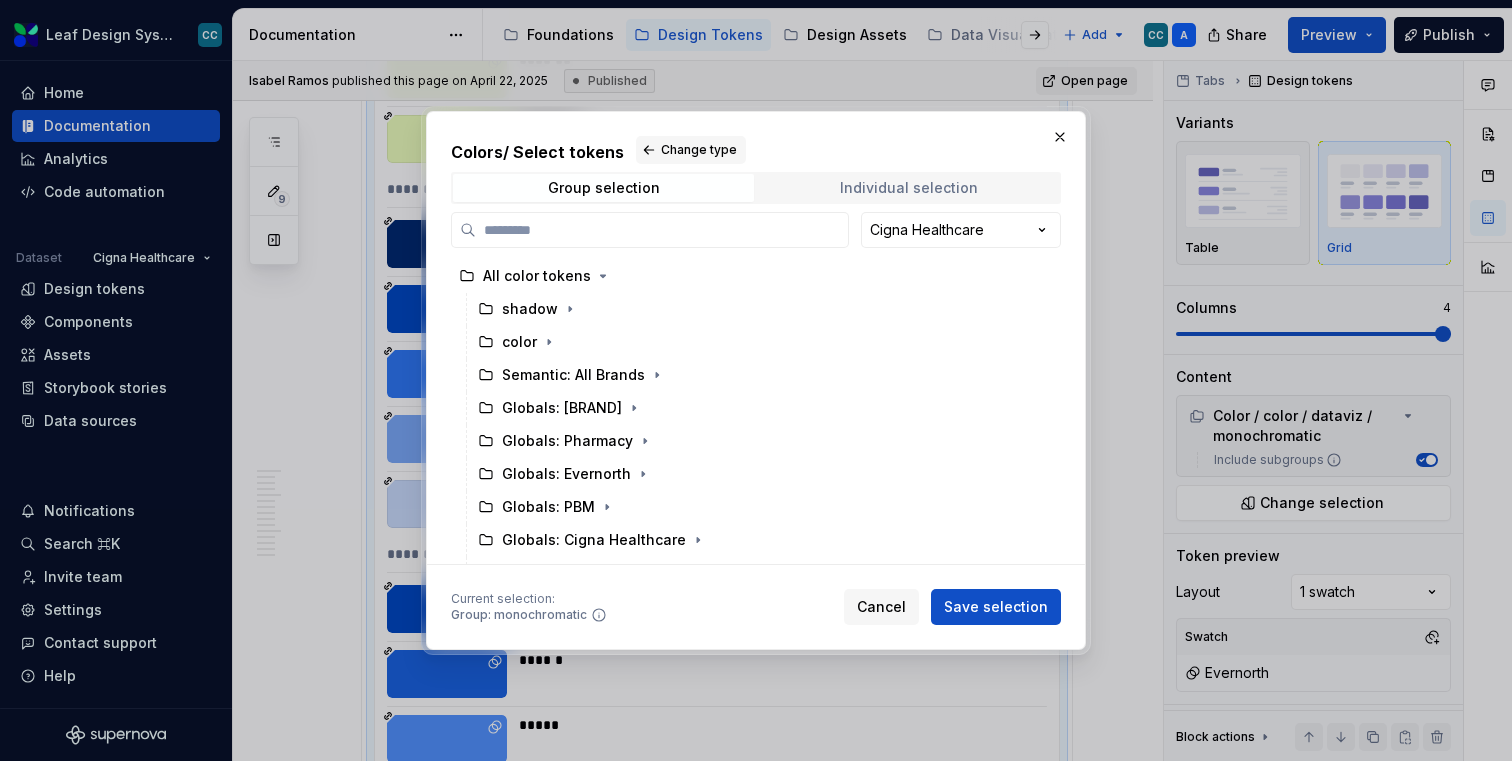 click on "Individual selection" at bounding box center [908, 188] 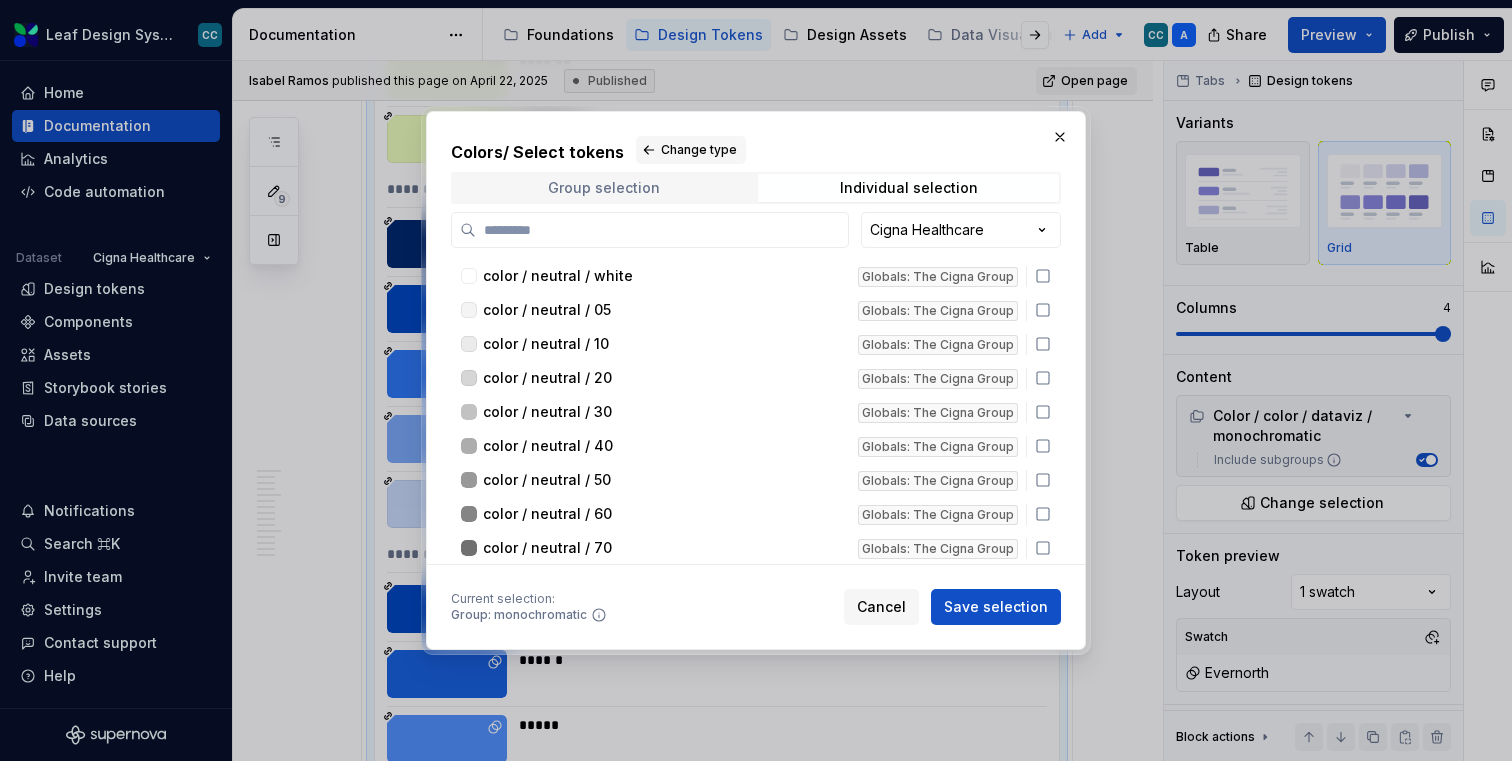 click on "Group selection" at bounding box center (603, 188) 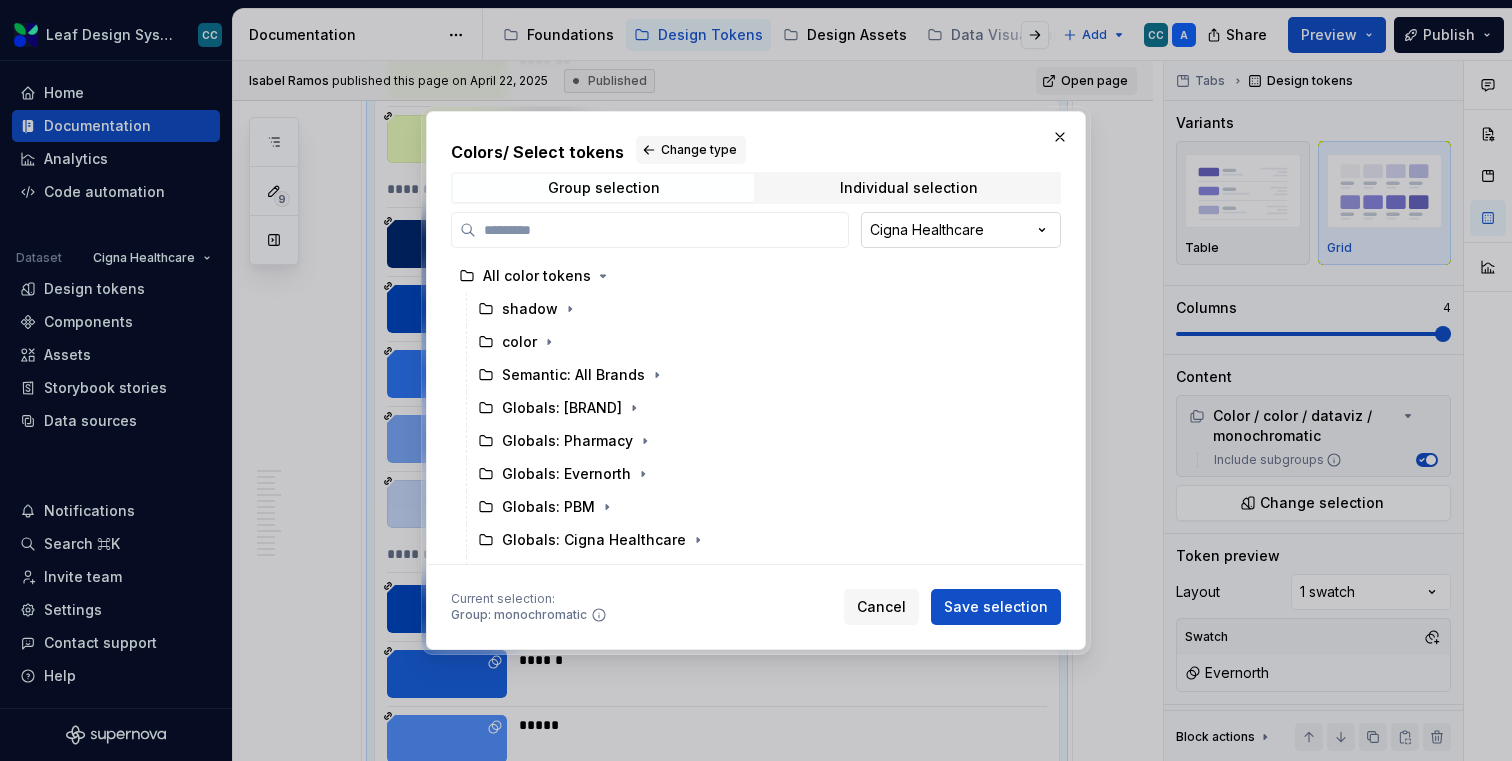 click on "Colors / Select tokens Change type Group selection Individual selection Cigna Healthcare All color tokens shadow color Semantic: All Brands Globals: Cigna Legacy Globals: Pharmacy Globals: Evernorth Globals: PBM Globals: Cigna Healthcare Globals: White Label Current selection : Group: monochromatic Cancel Save selection" at bounding box center [756, 380] 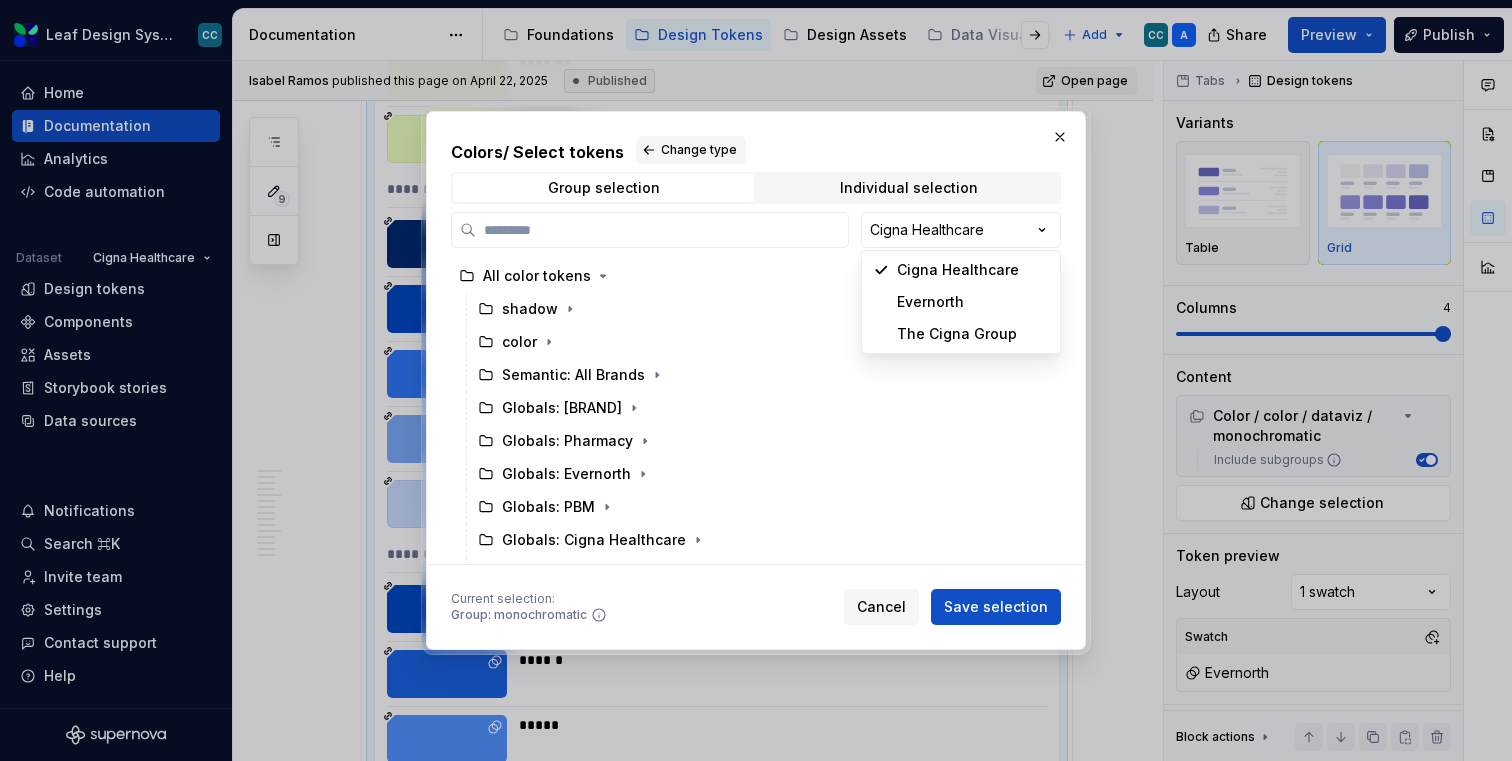 click on "Colors / Select tokens Change type Group selection Individual selection Cigna Healthcare All color tokens shadow color Semantic: All Brands Globals: Cigna Legacy Globals: Pharmacy Globals: Evernorth Globals: PBM Globals: Cigna Healthcare Globals: White Label Current selection : Group: monochromatic Cancel Save selection" at bounding box center [756, 380] 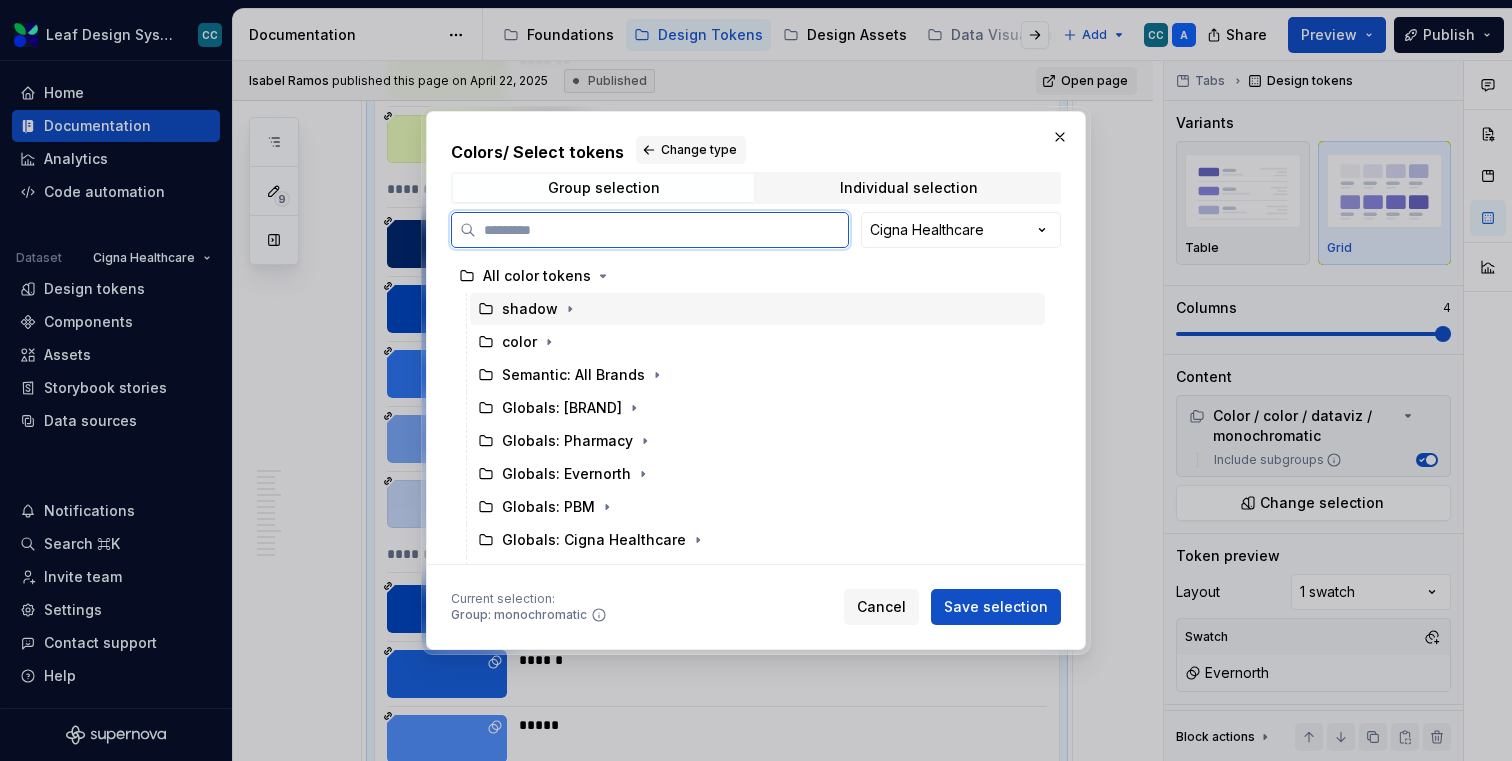 scroll, scrollTop: 25, scrollLeft: 0, axis: vertical 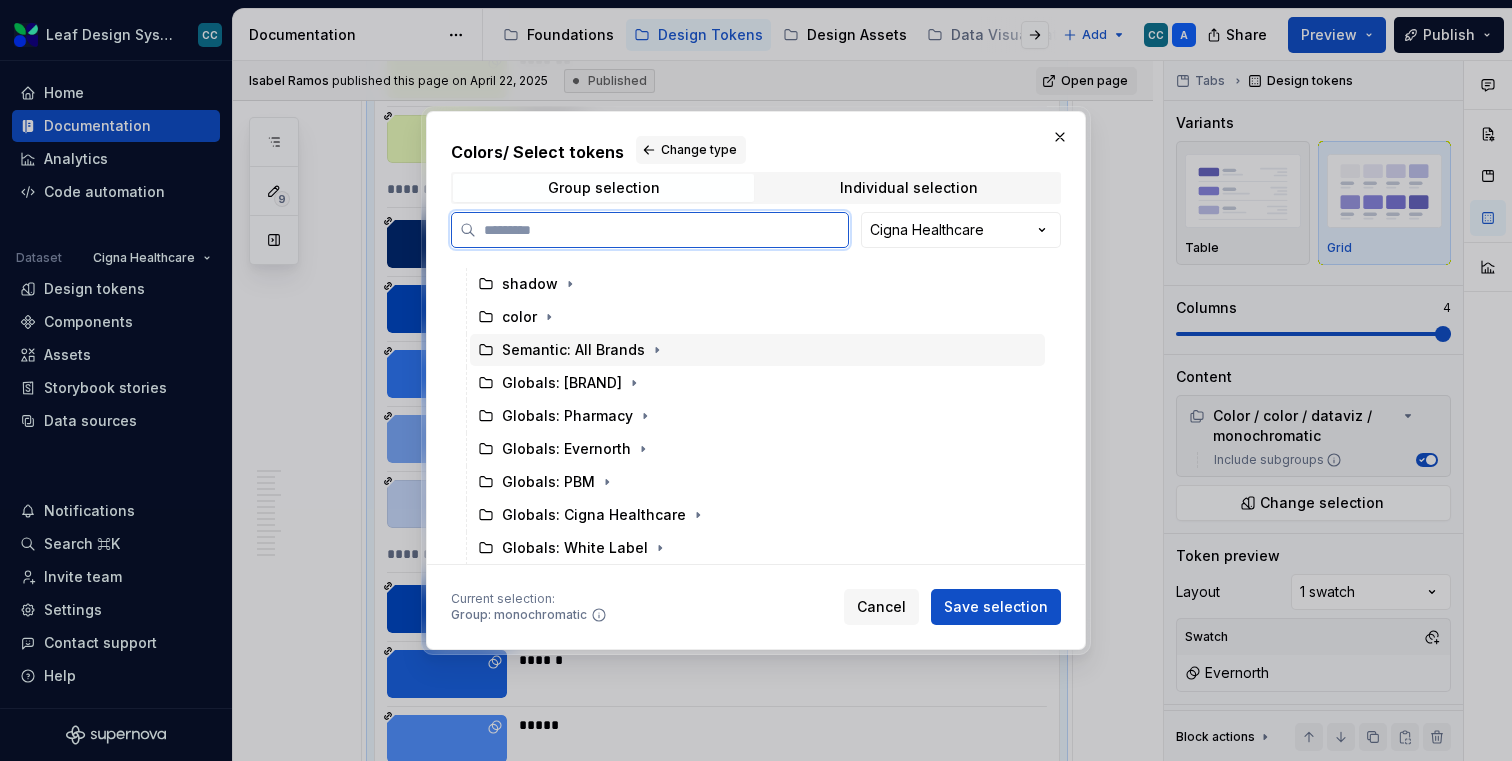 click on "Semantic: All Brands" at bounding box center (573, 350) 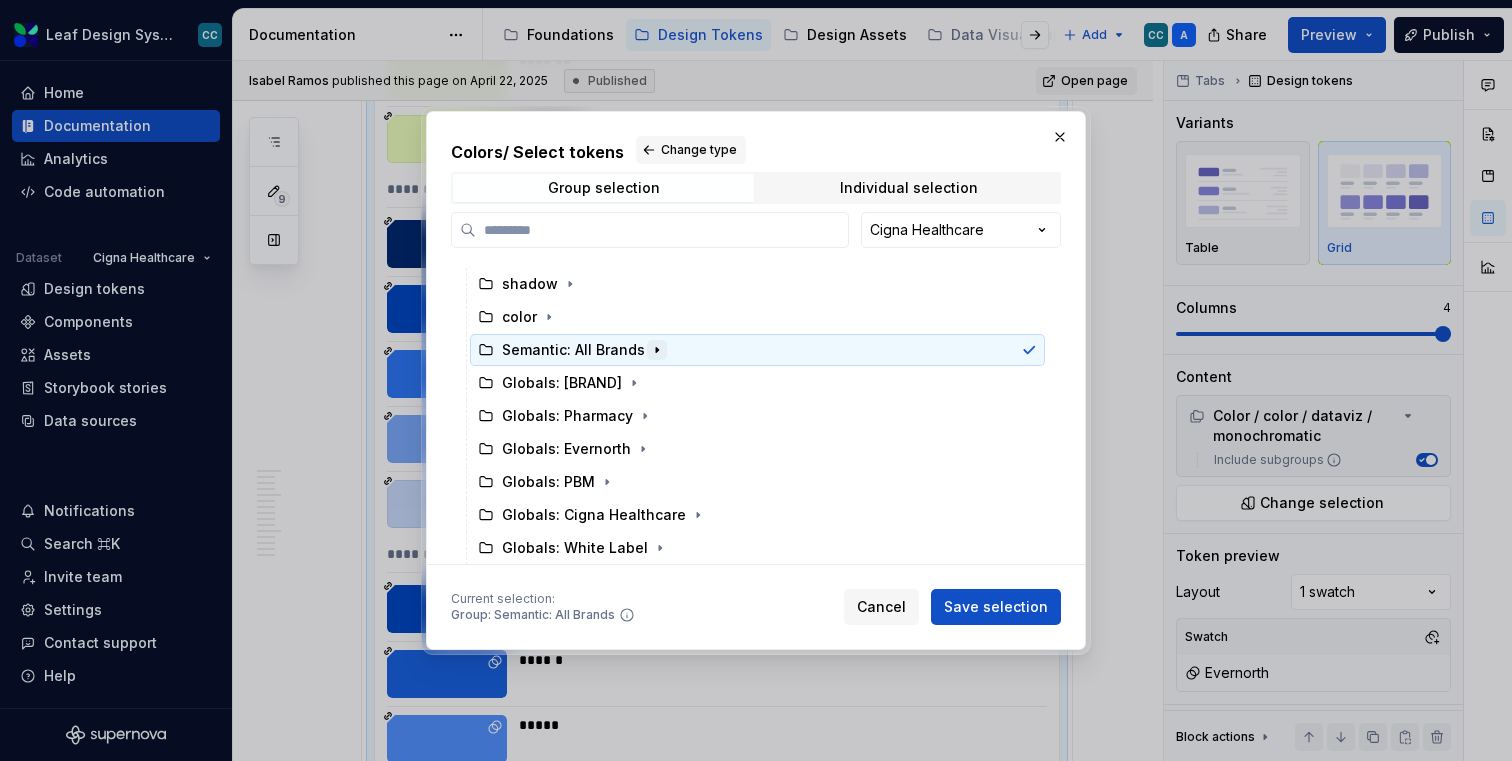 click 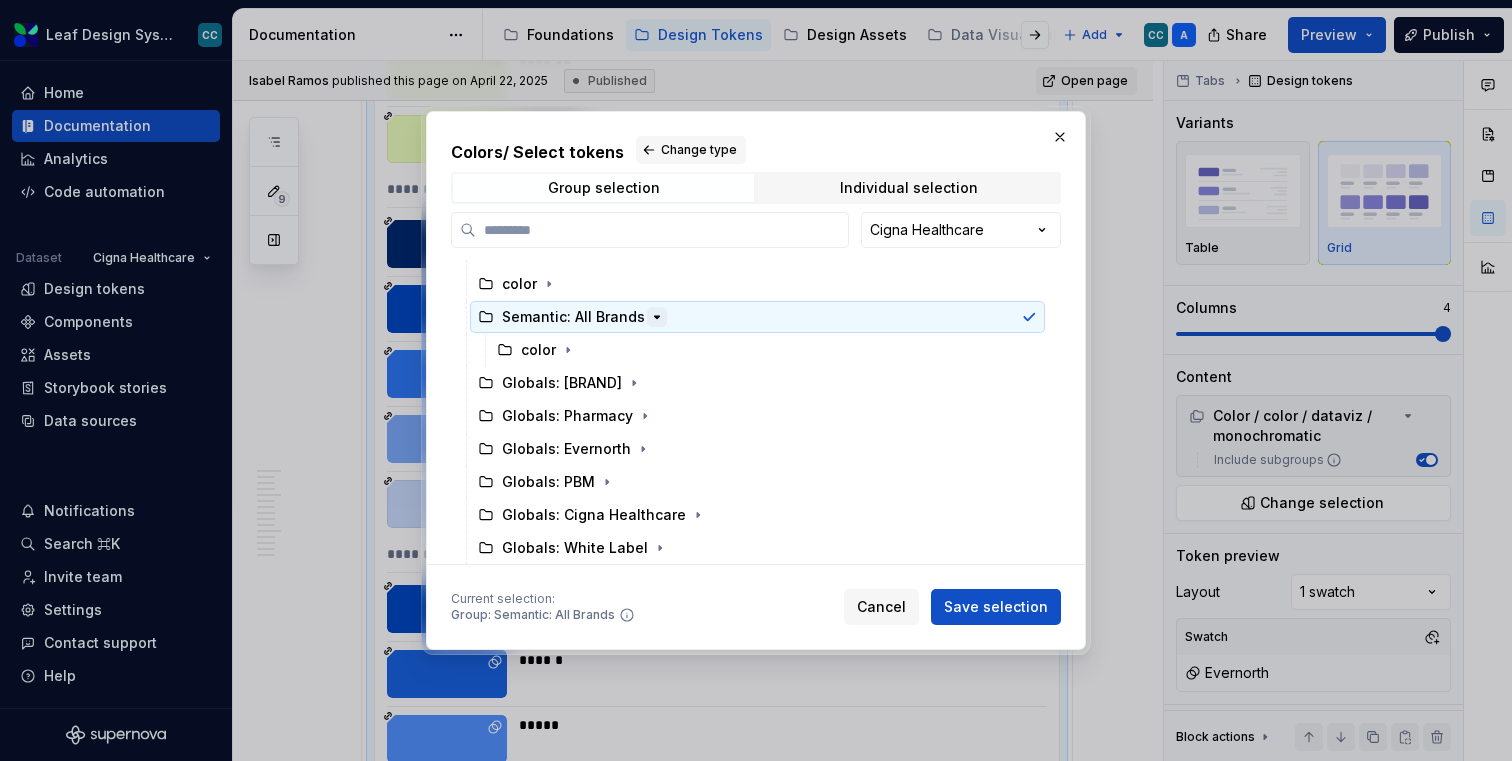 scroll, scrollTop: 56, scrollLeft: 0, axis: vertical 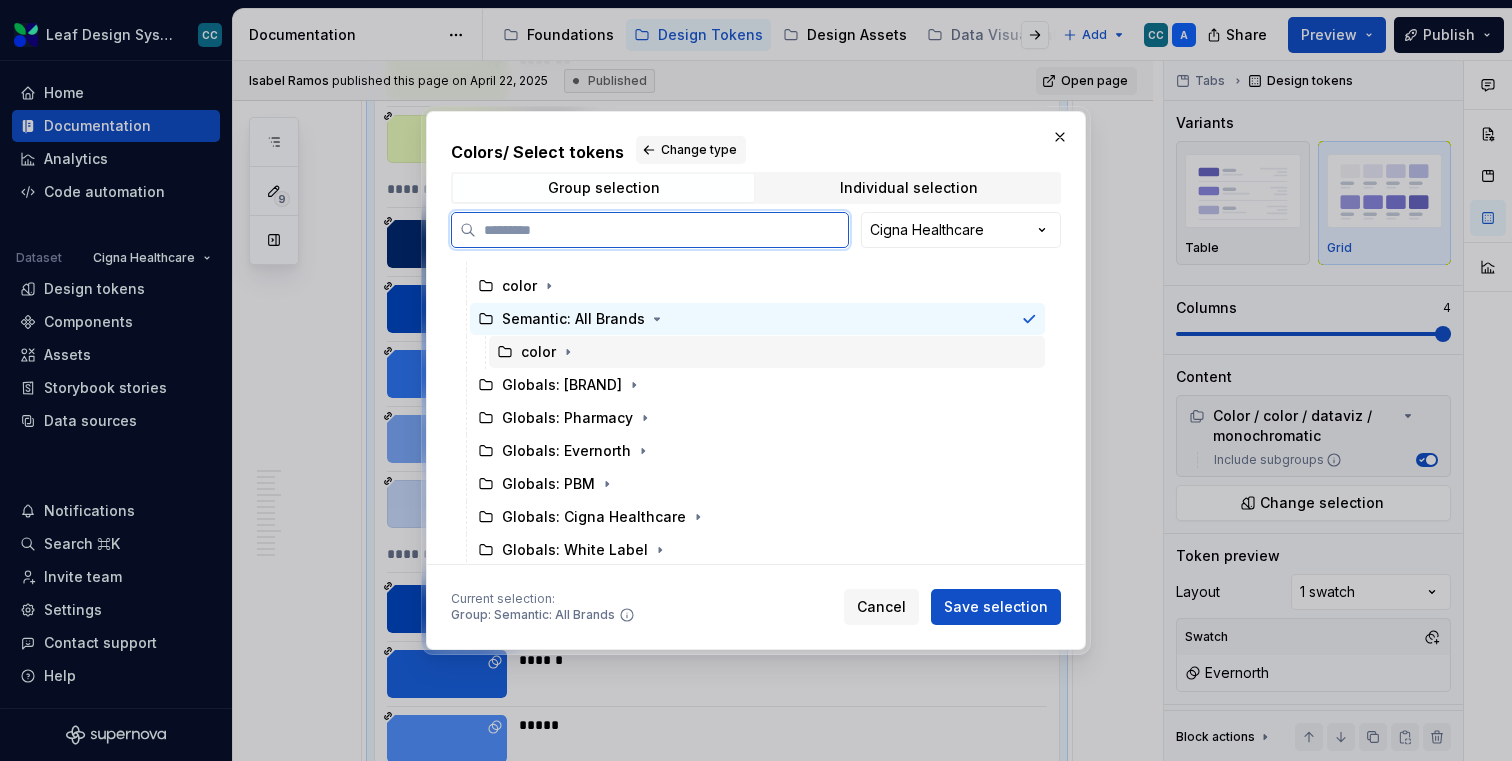 click on "color" at bounding box center [538, 352] 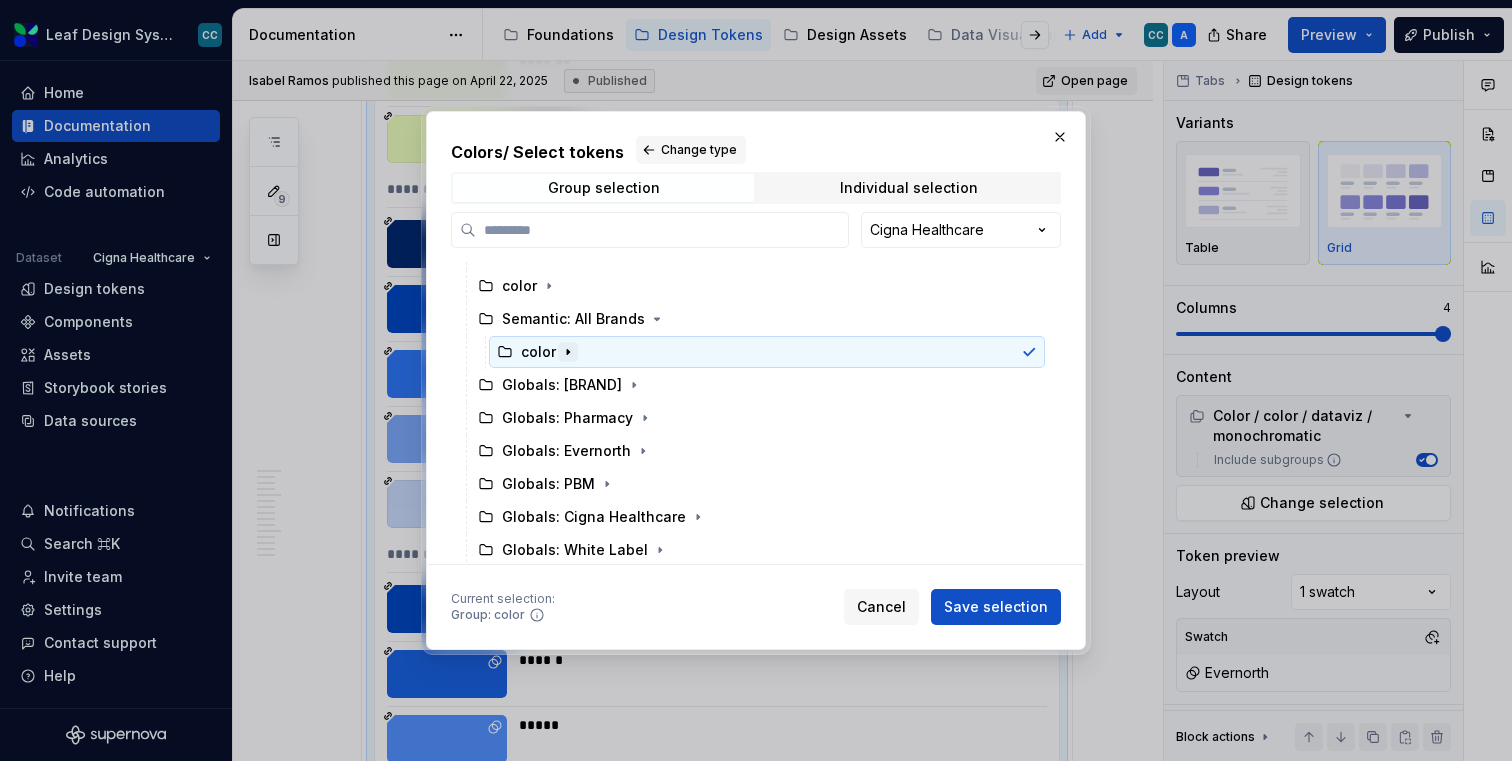 click 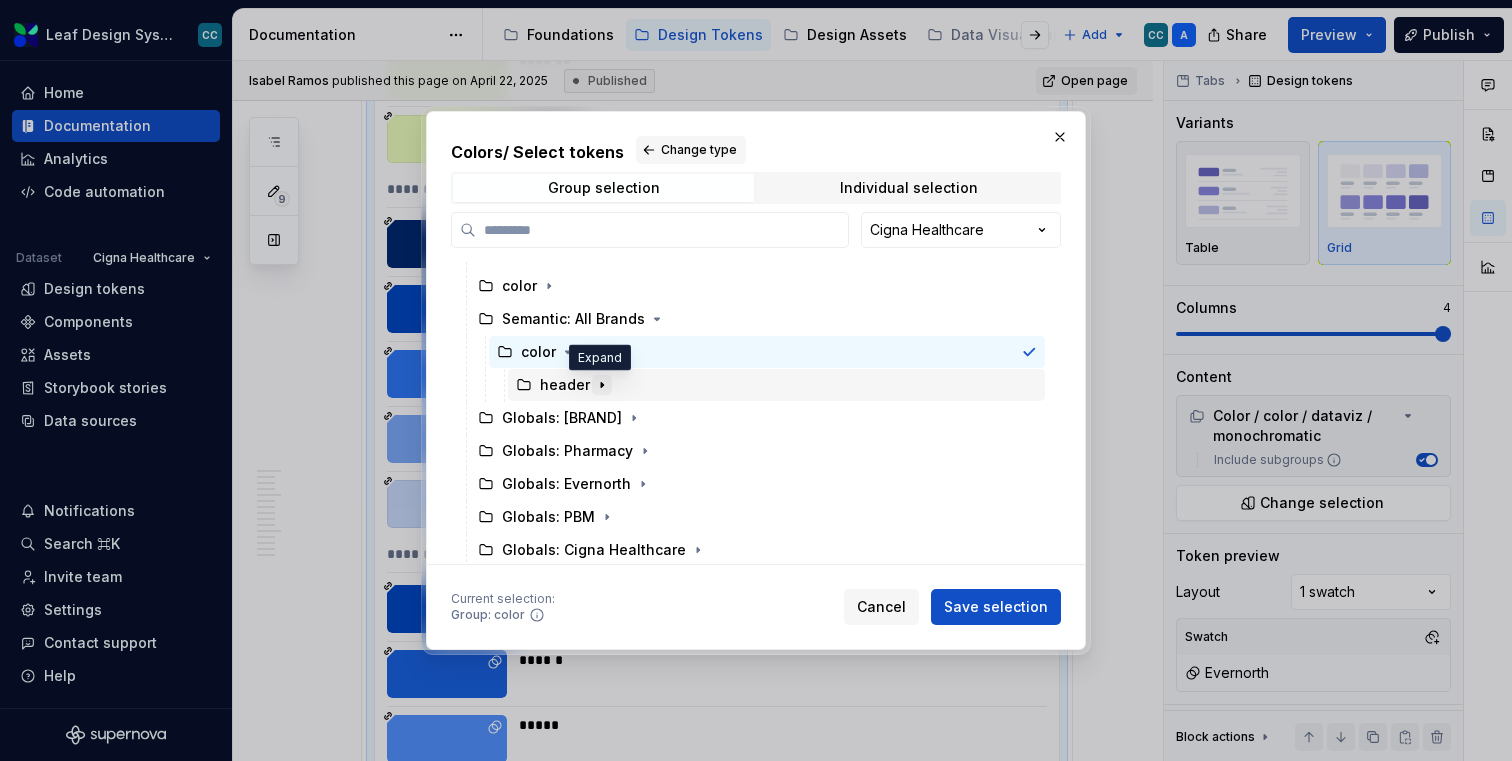 click 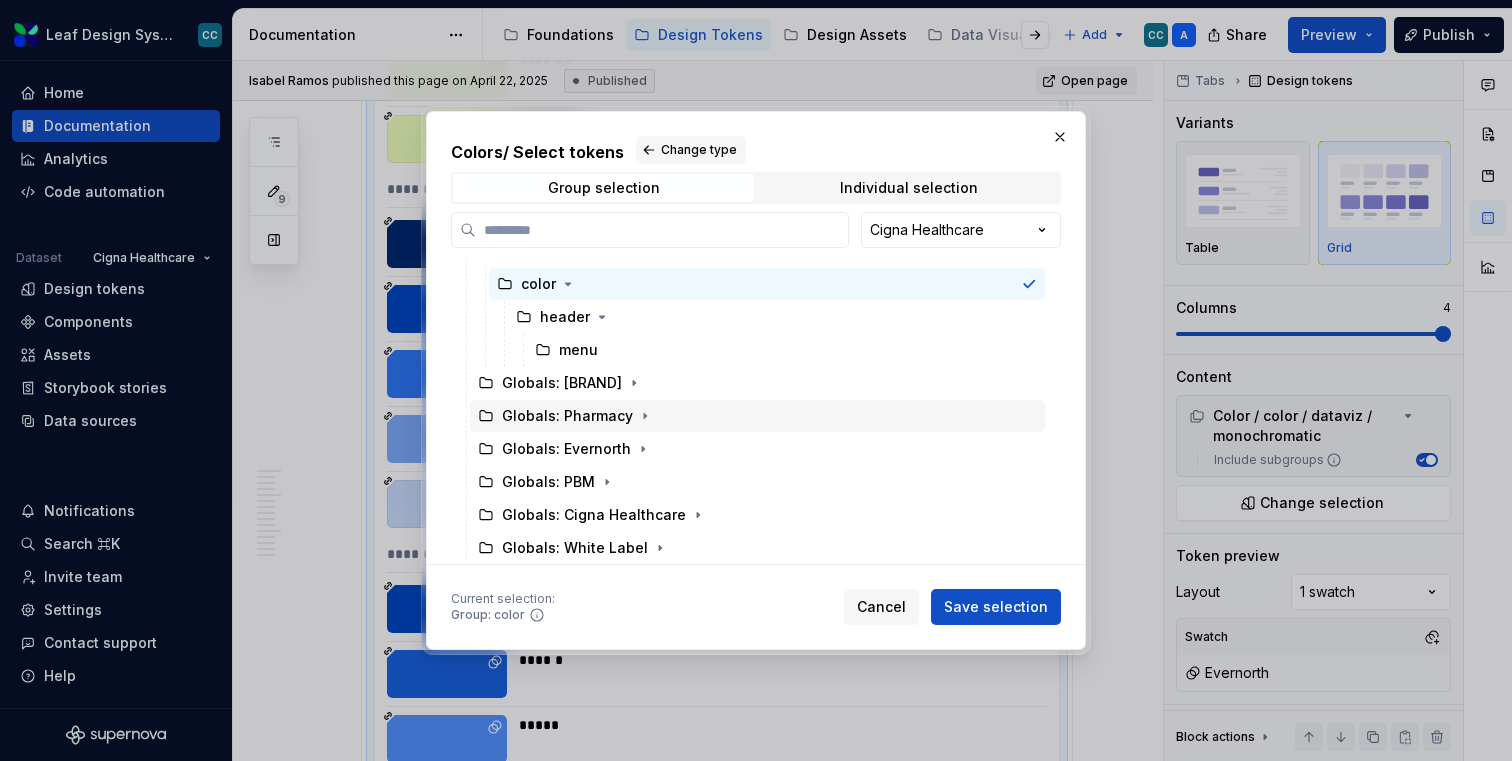 scroll, scrollTop: 0, scrollLeft: 0, axis: both 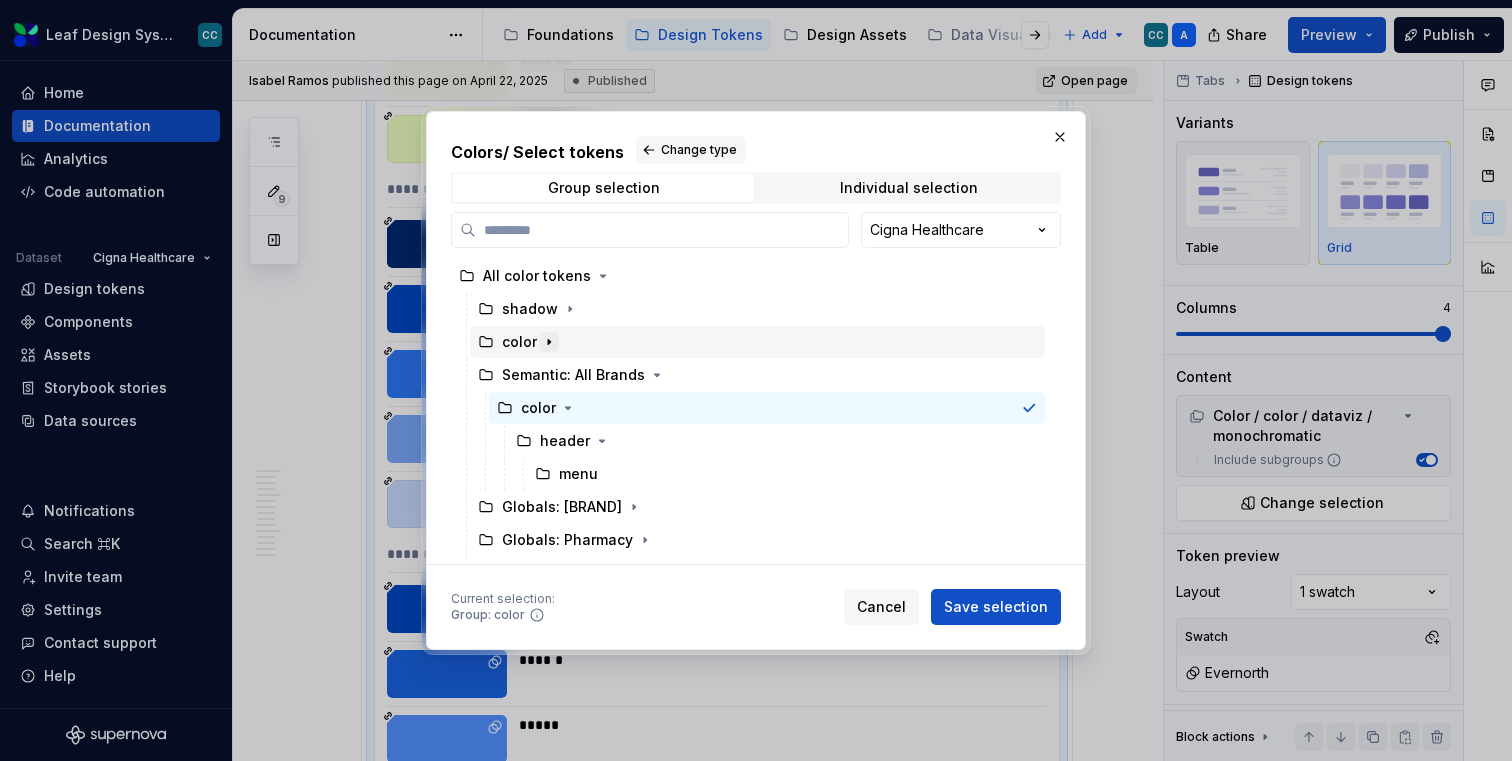 click 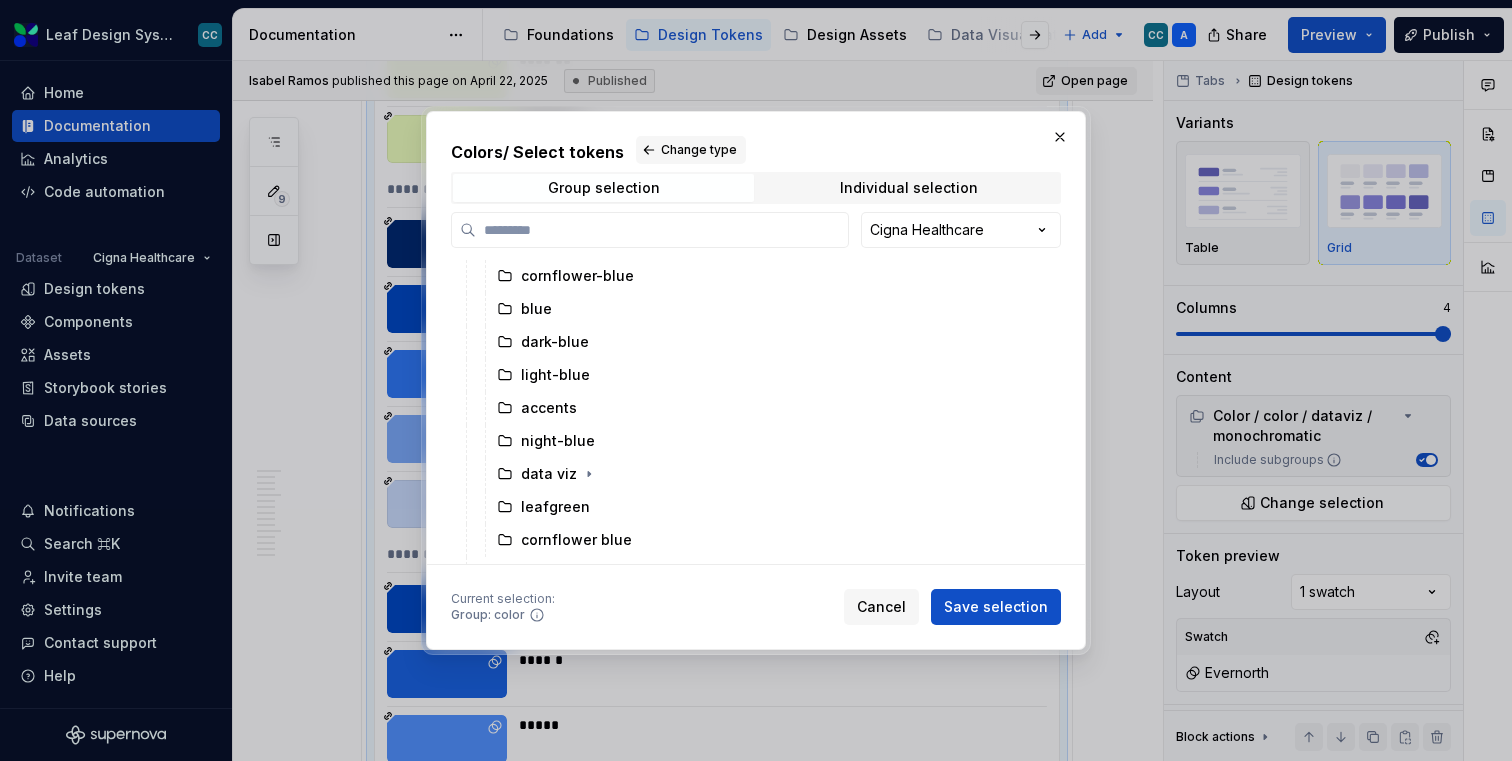 scroll, scrollTop: 943, scrollLeft: 0, axis: vertical 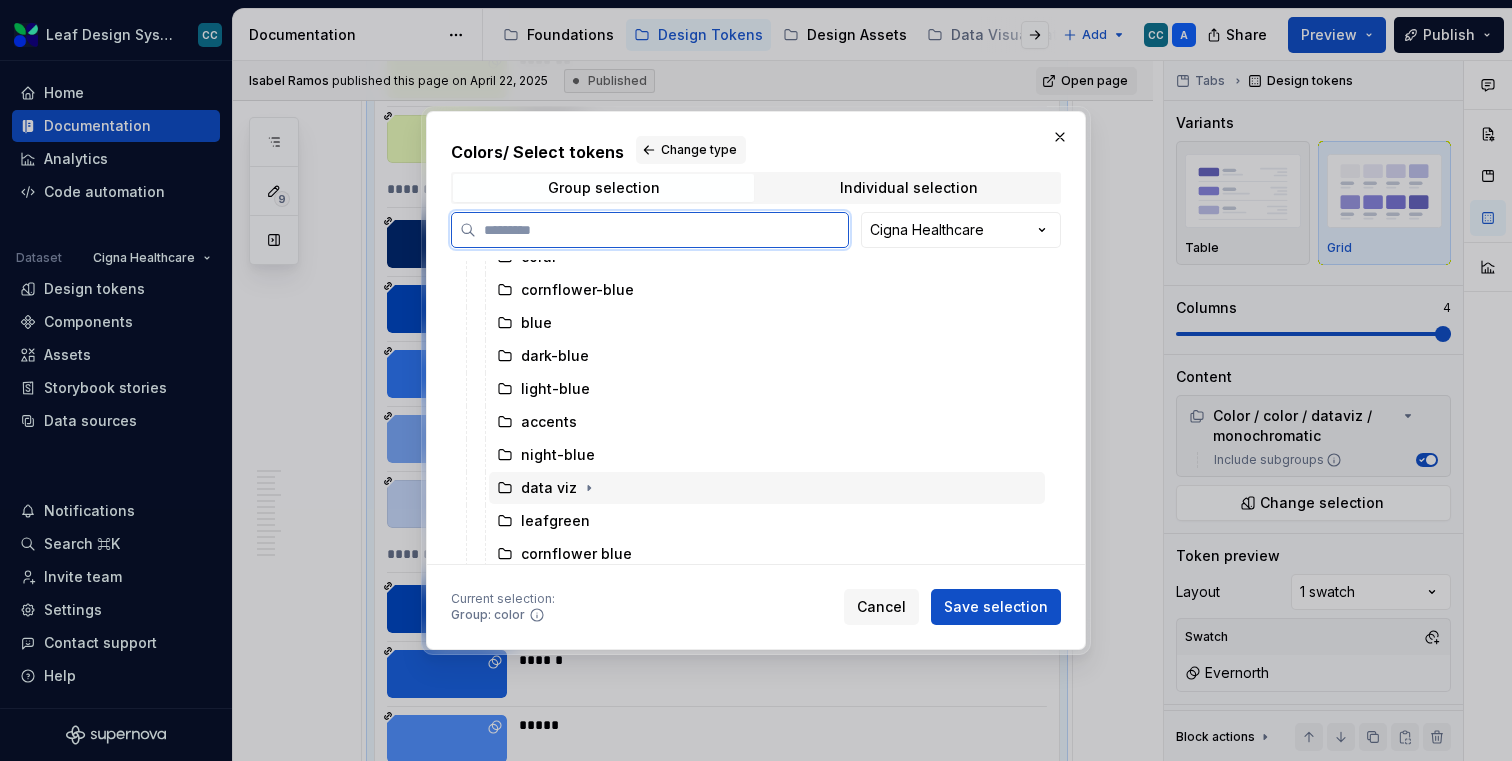 click on "data viz" at bounding box center [560, 488] 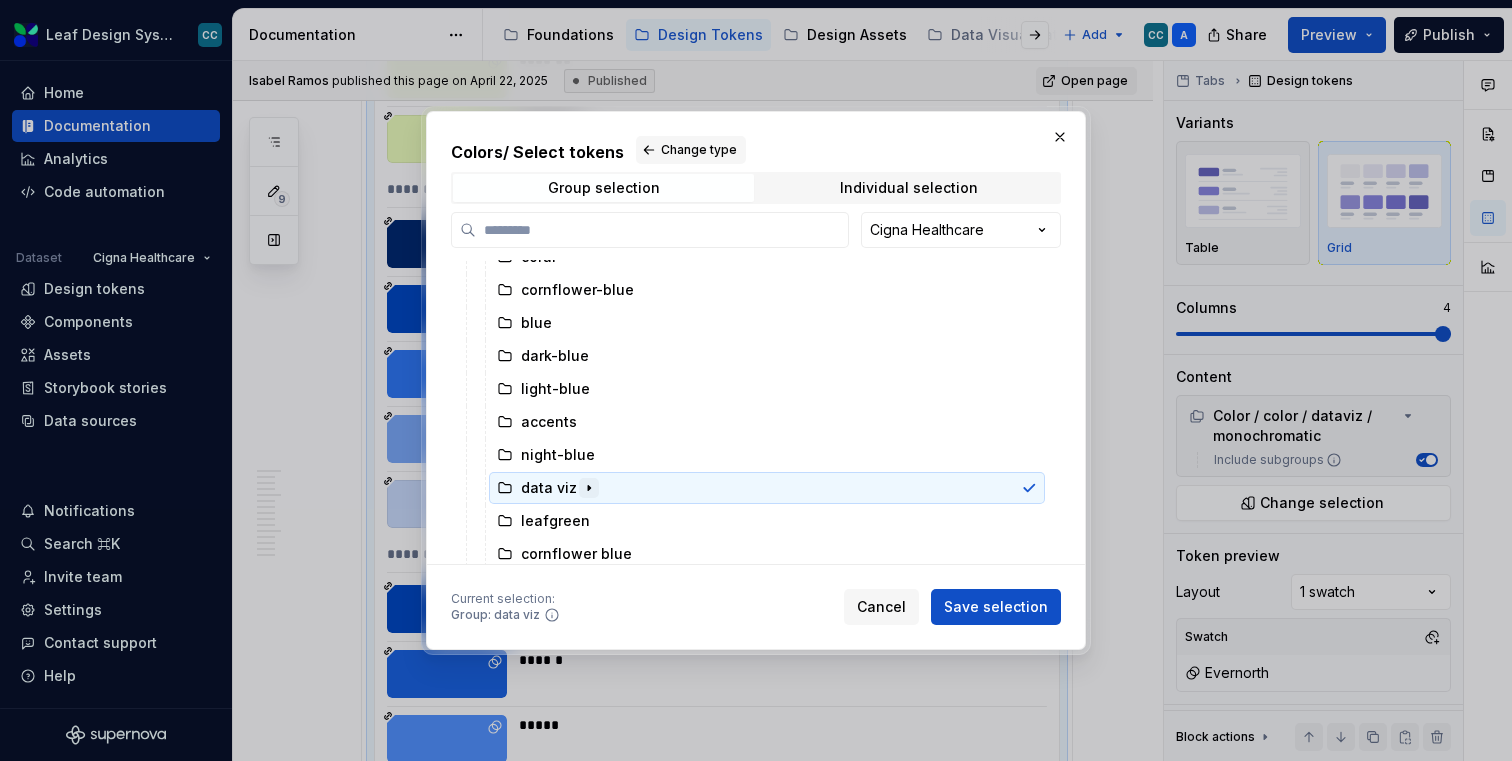 click 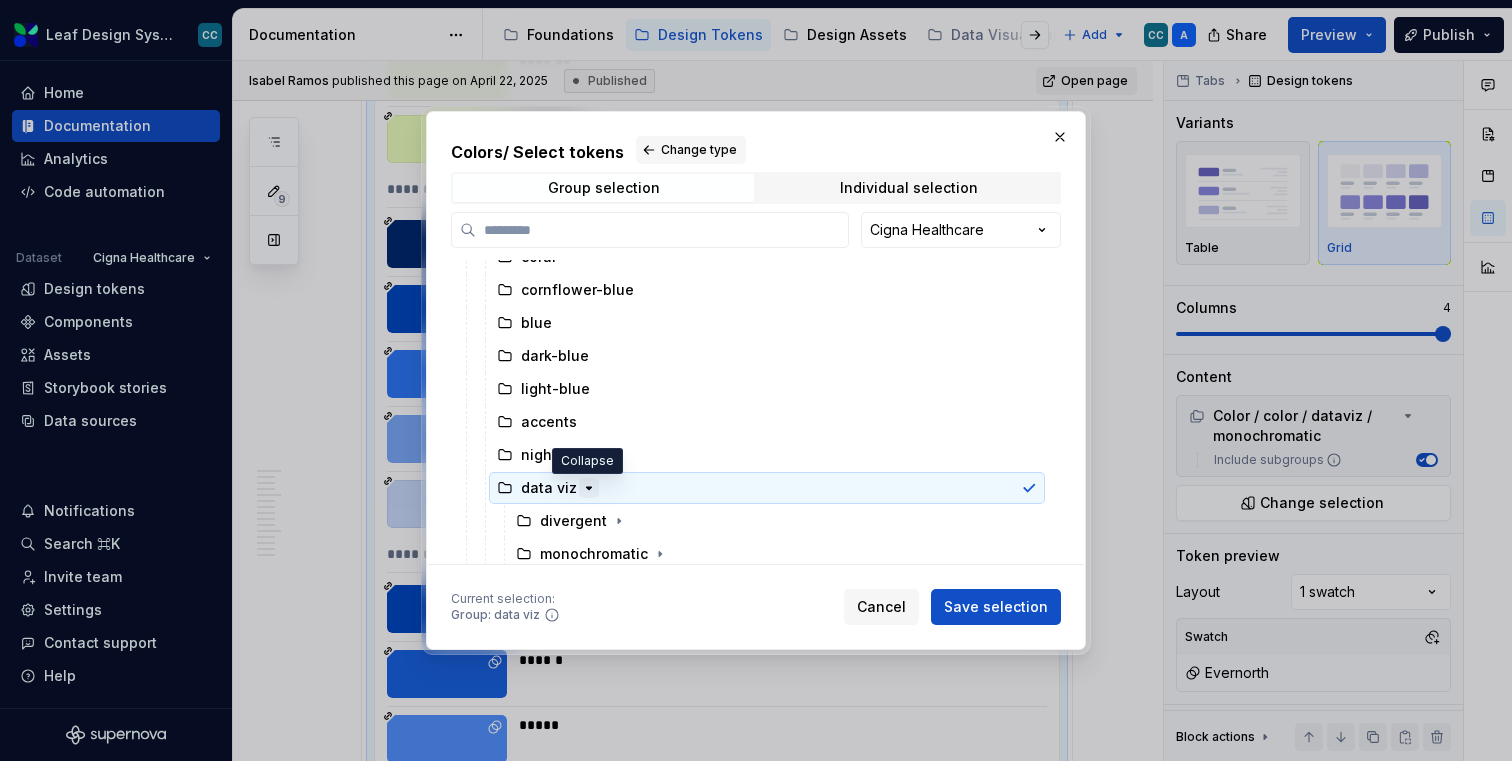 scroll, scrollTop: 1046, scrollLeft: 0, axis: vertical 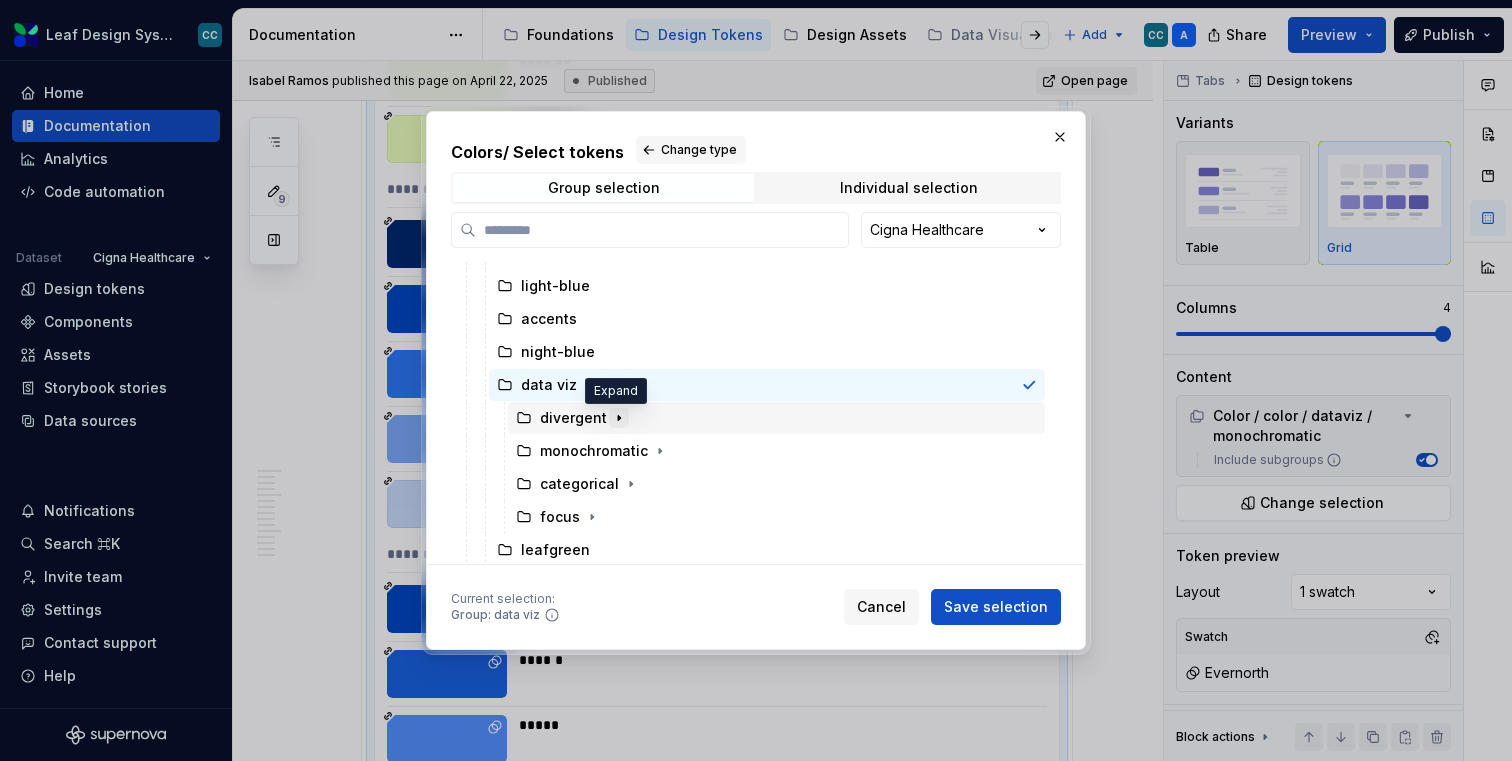 click 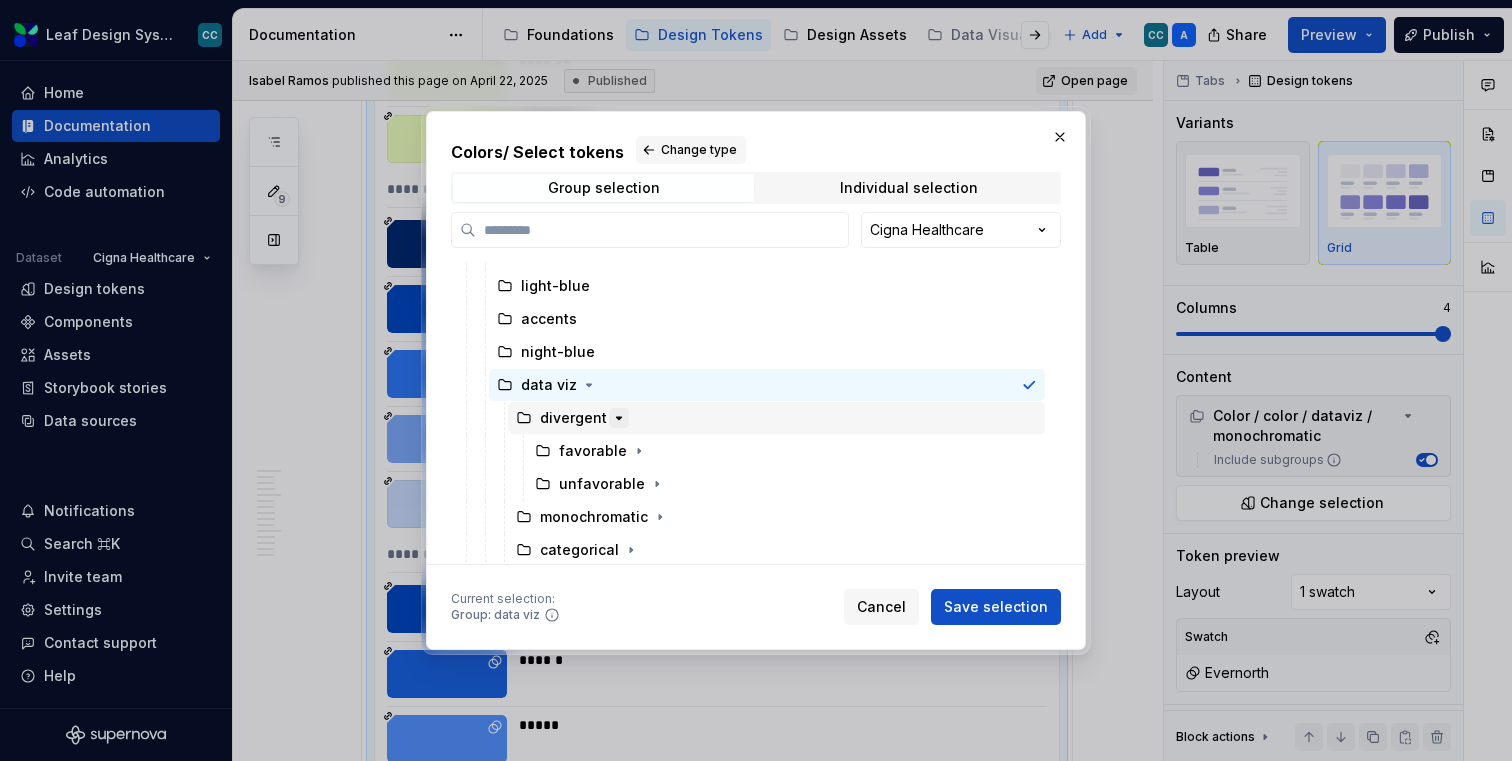 click 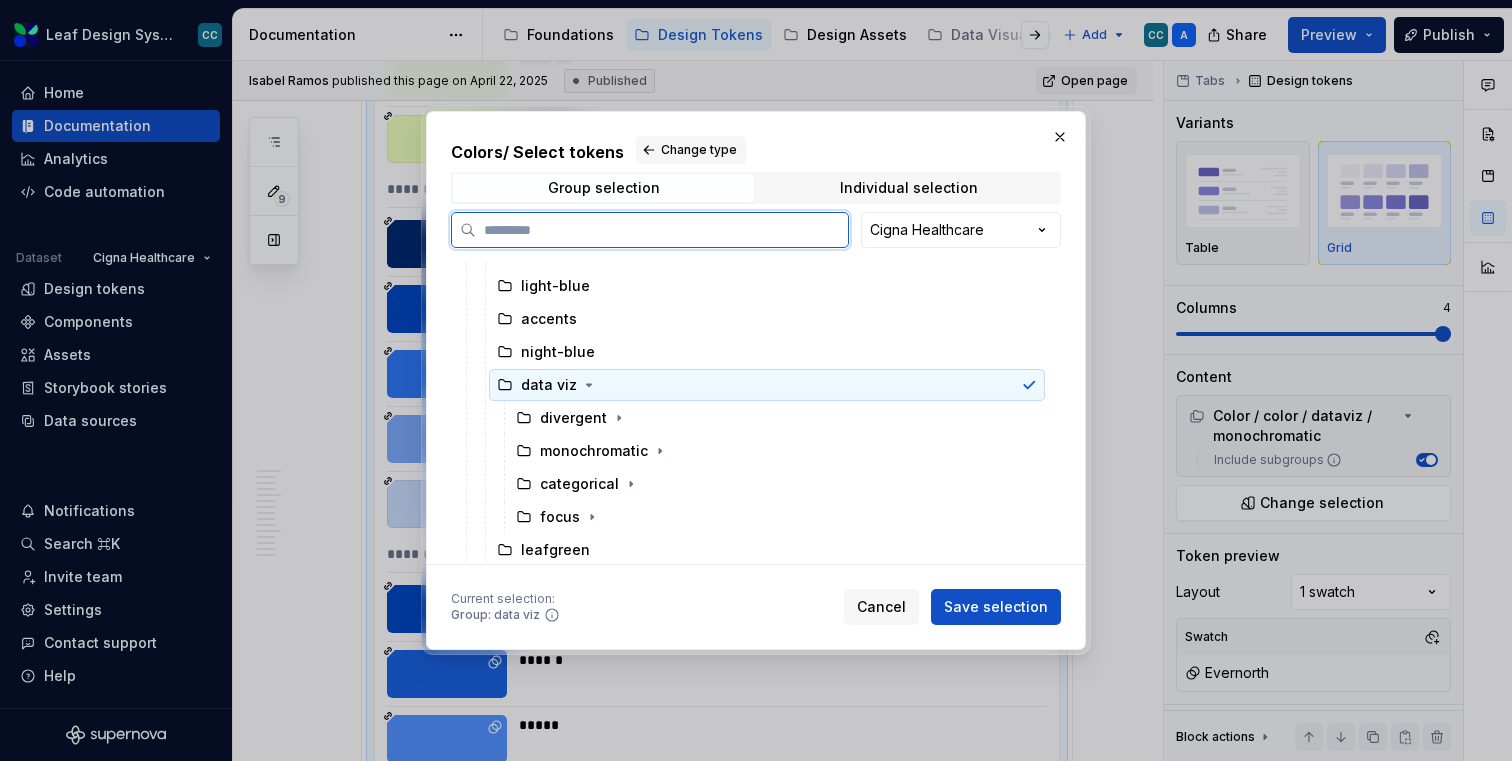click on "data viz" at bounding box center [767, 385] 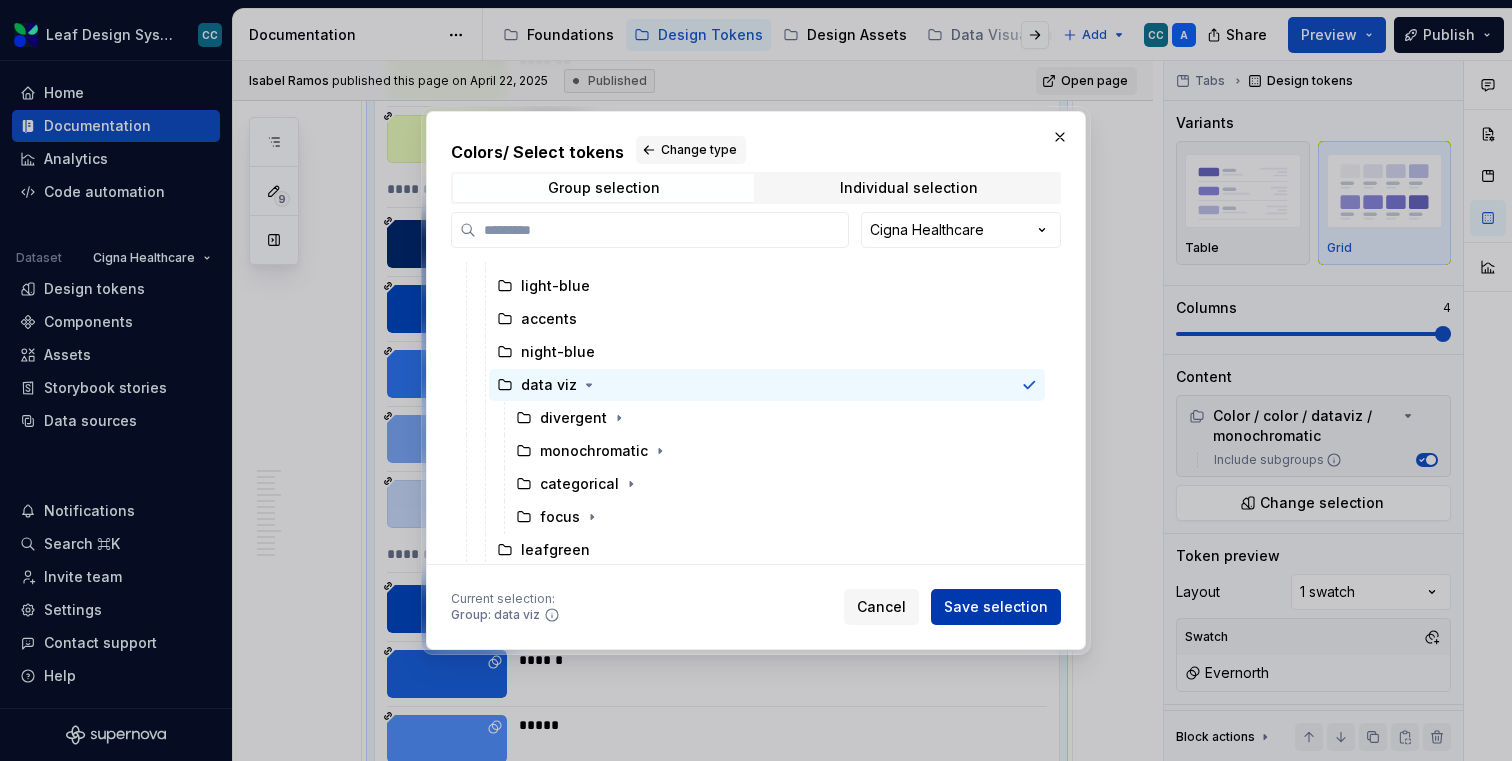 click on "Save selection" at bounding box center (996, 607) 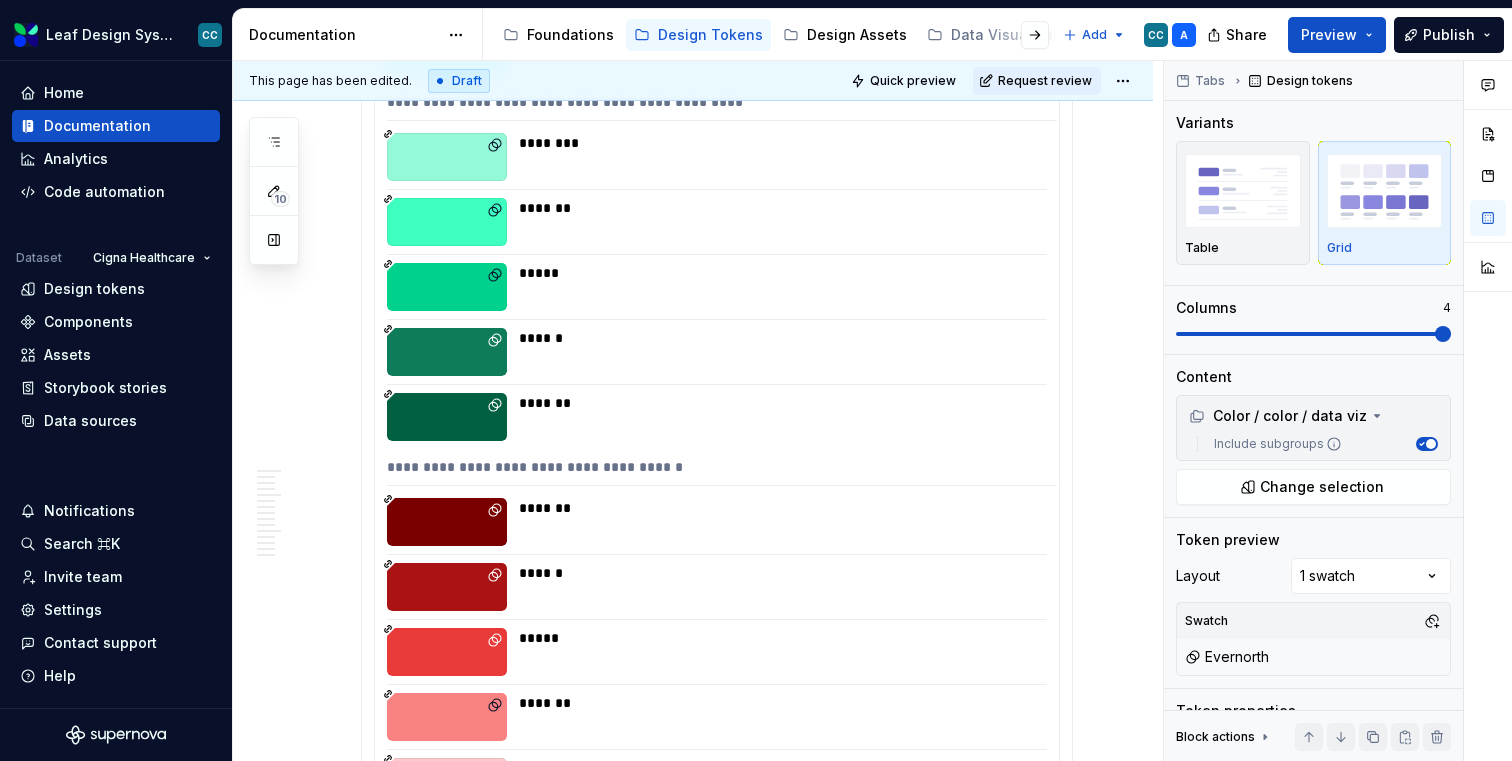 scroll, scrollTop: 33672, scrollLeft: 0, axis: vertical 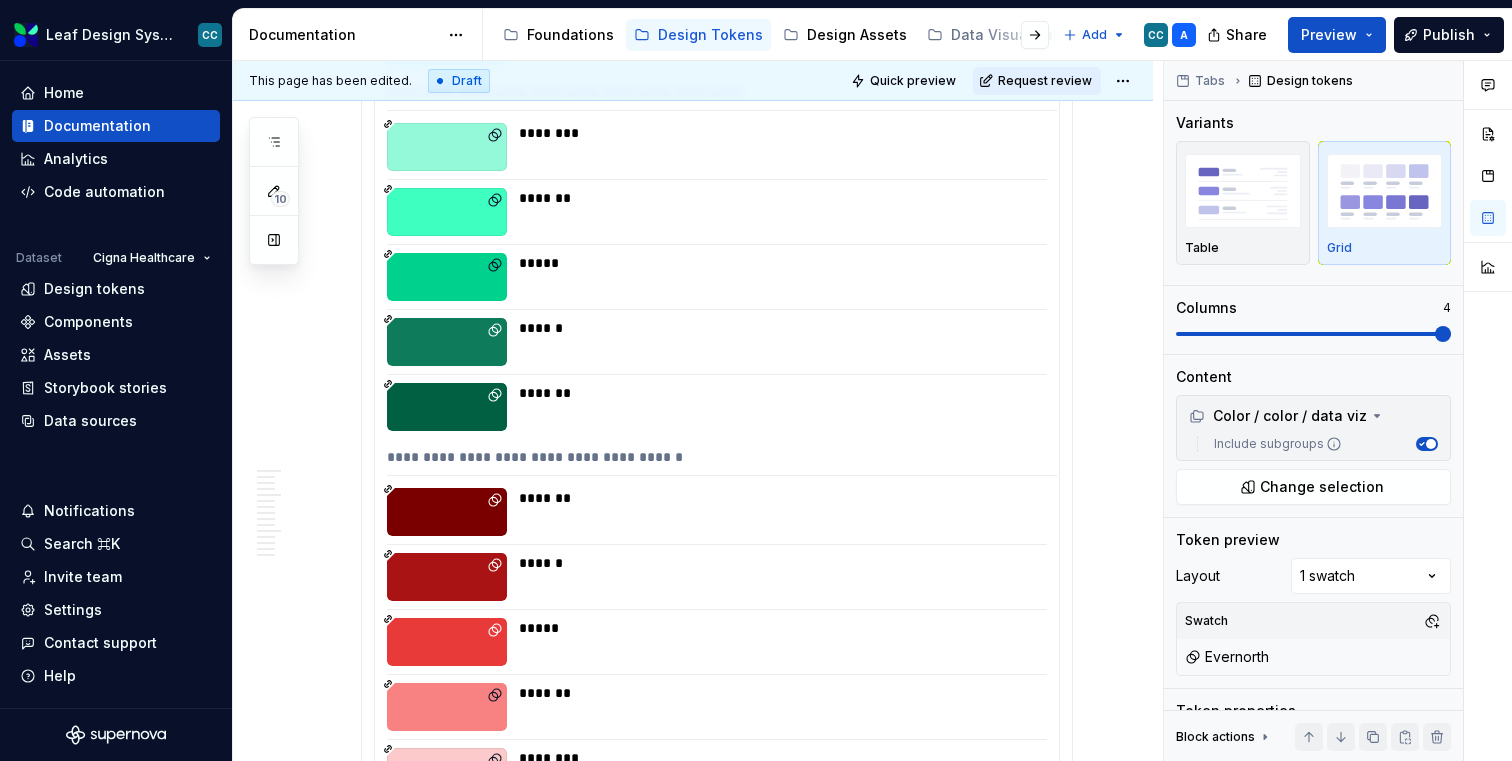 click on "**********" at bounding box center (693, -15651) 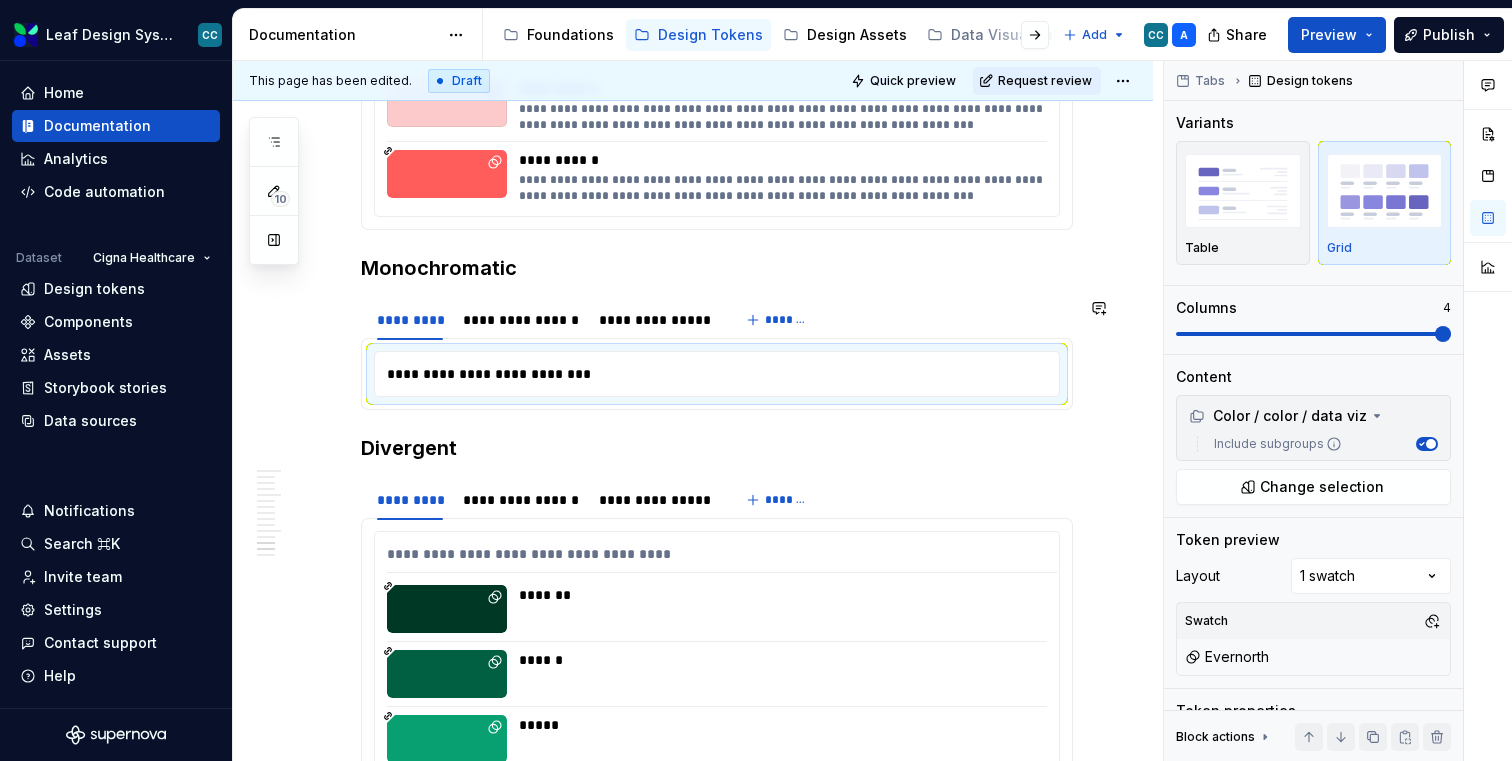 scroll, scrollTop: 32843, scrollLeft: 0, axis: vertical 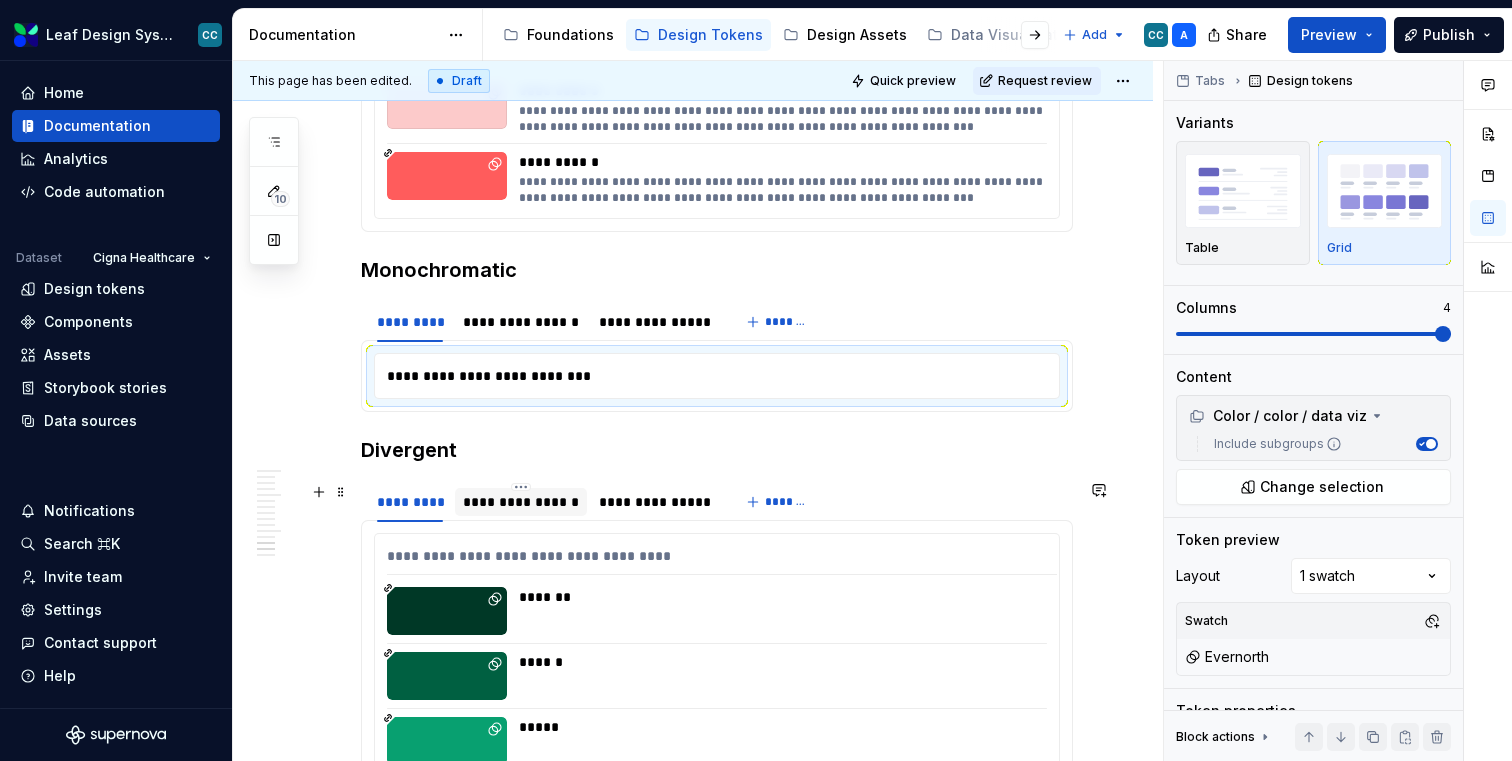 click on "**********" at bounding box center (521, 502) 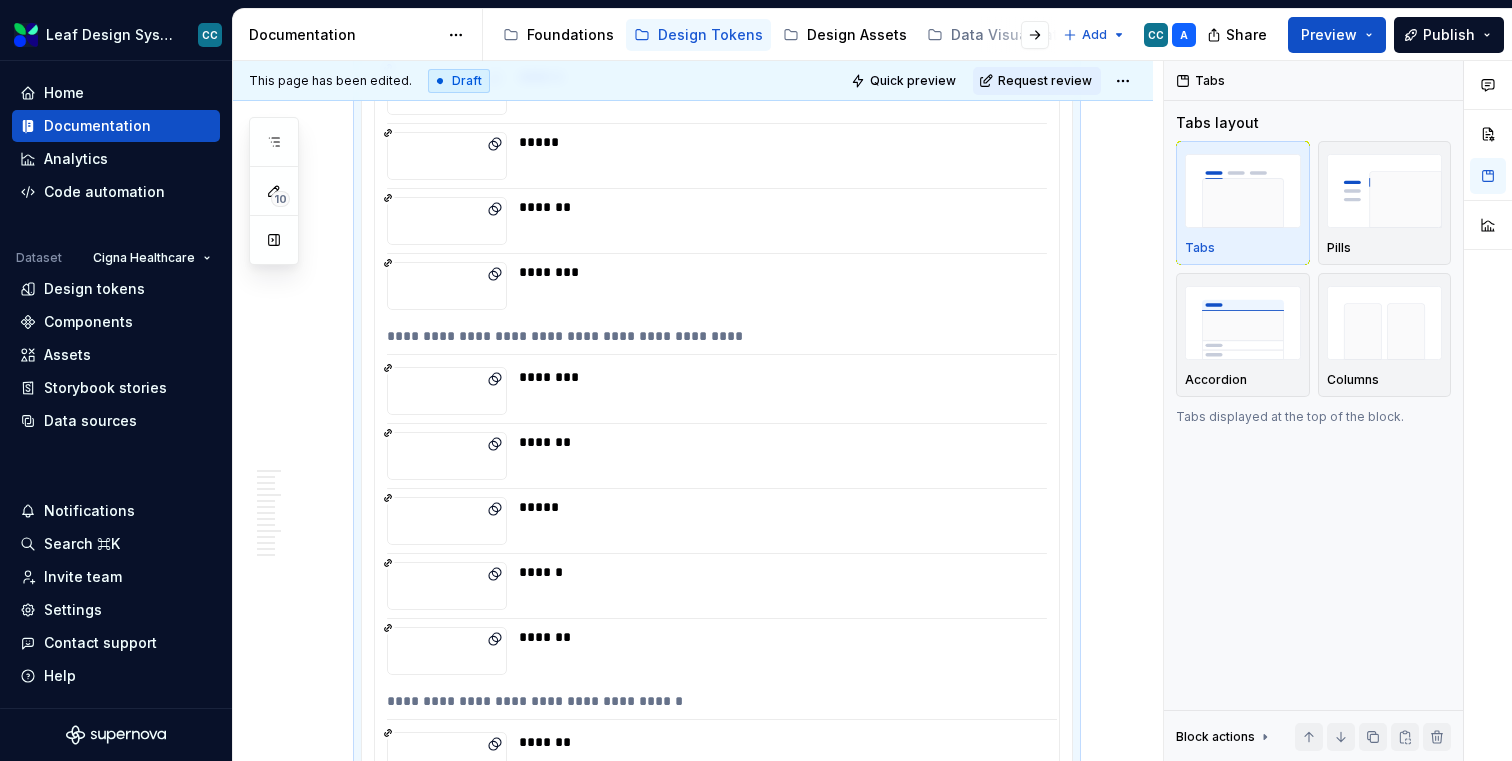 scroll, scrollTop: 33193, scrollLeft: 0, axis: vertical 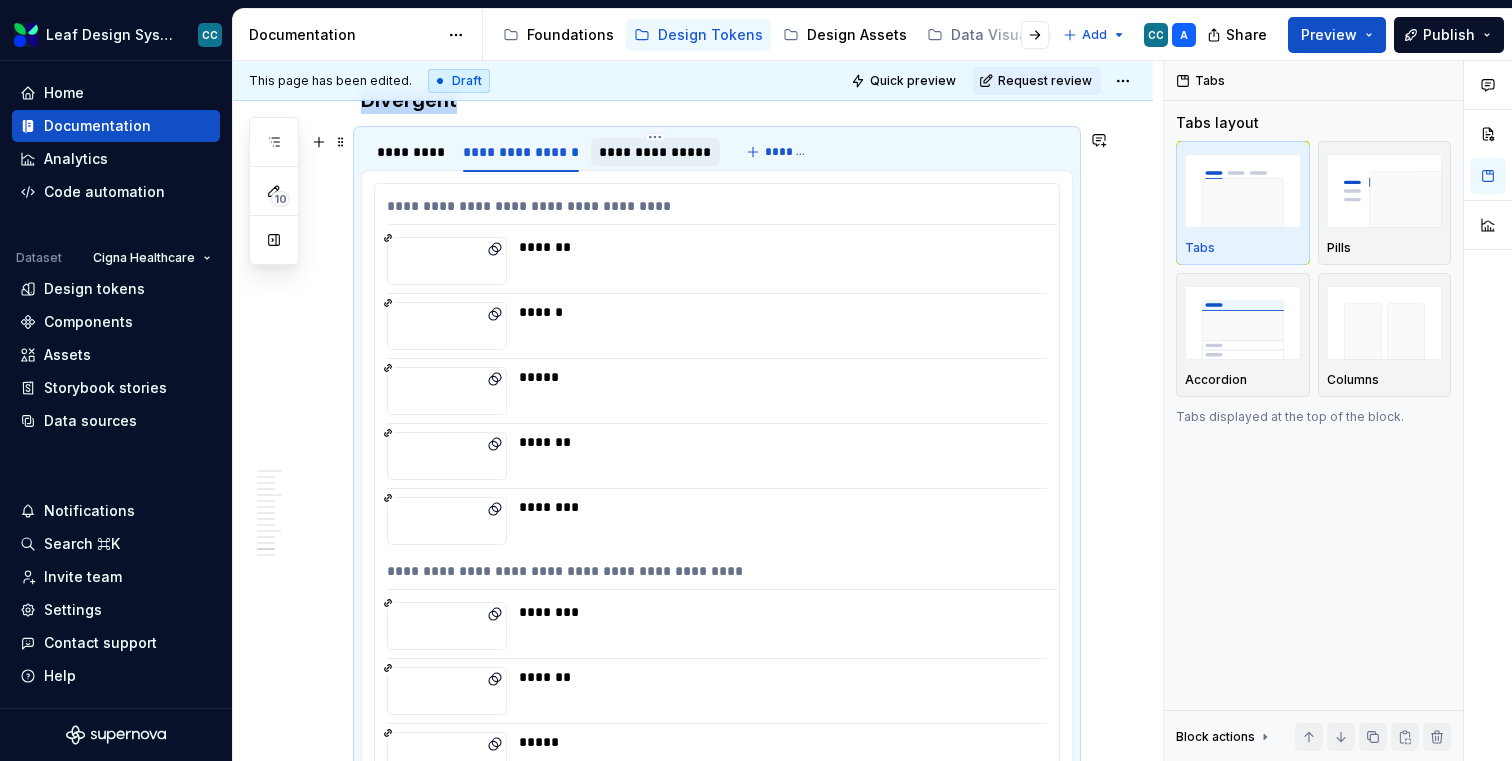 click on "**********" at bounding box center [655, 152] 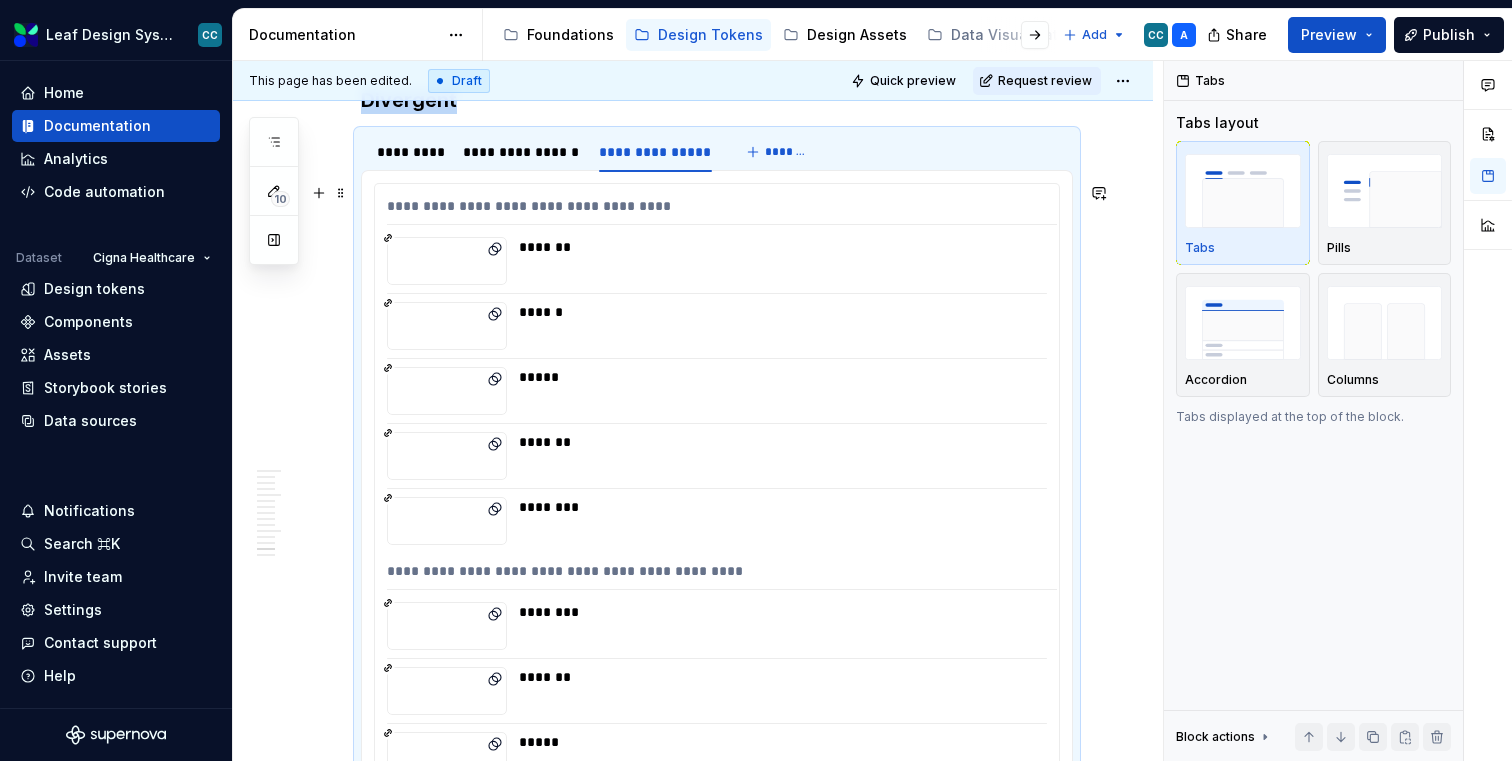 scroll, scrollTop: 33153, scrollLeft: 0, axis: vertical 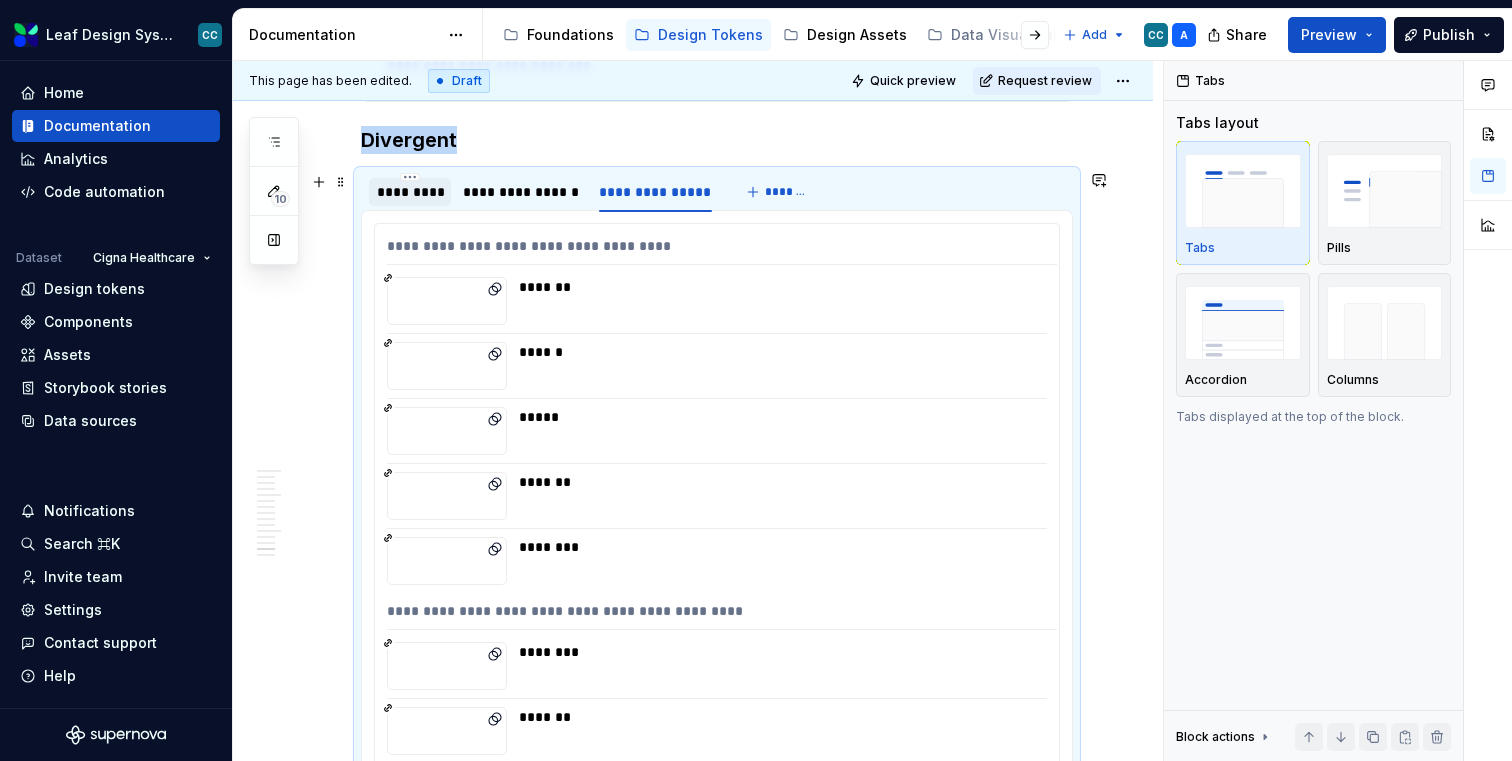 click on "*********" at bounding box center (410, 192) 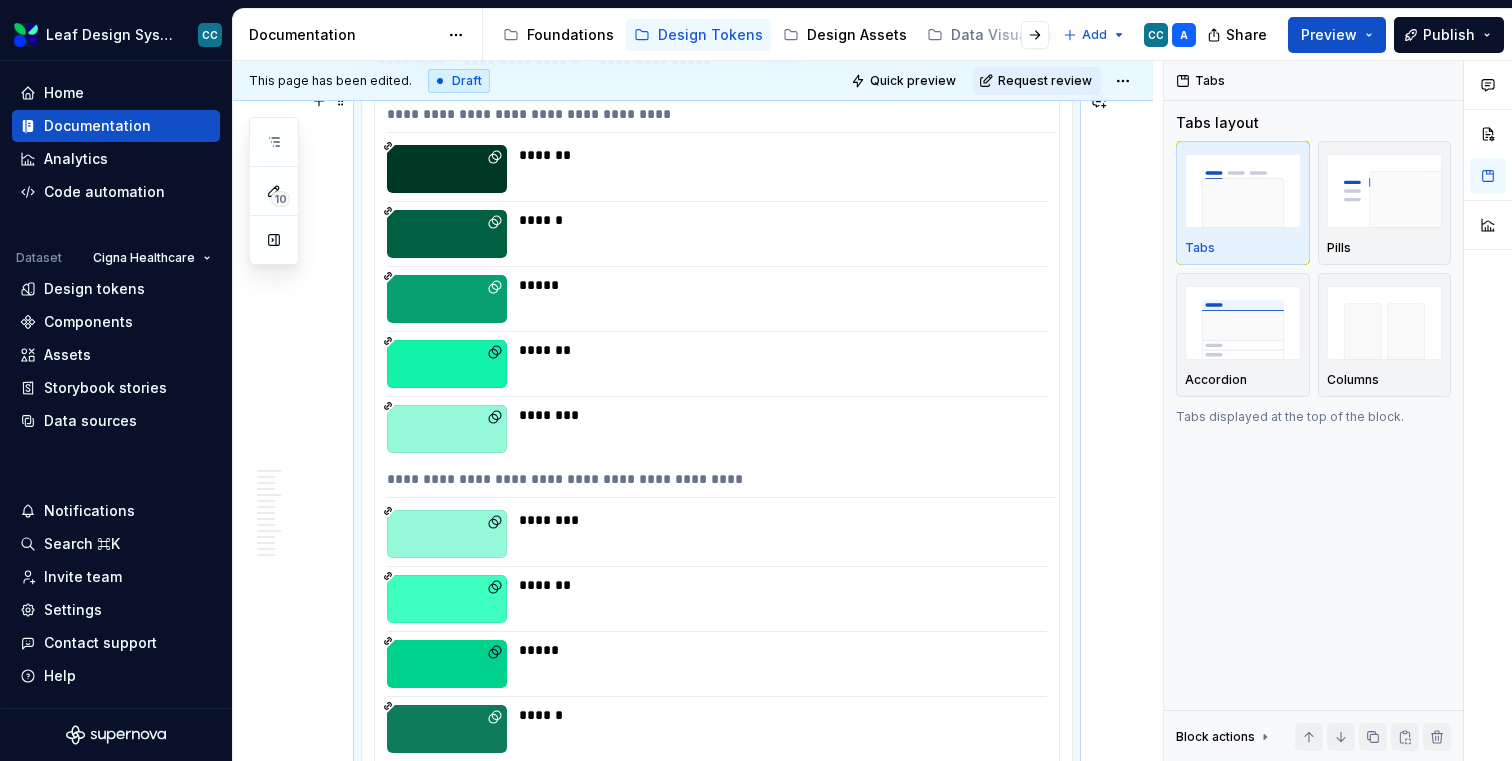 scroll, scrollTop: 33414, scrollLeft: 0, axis: vertical 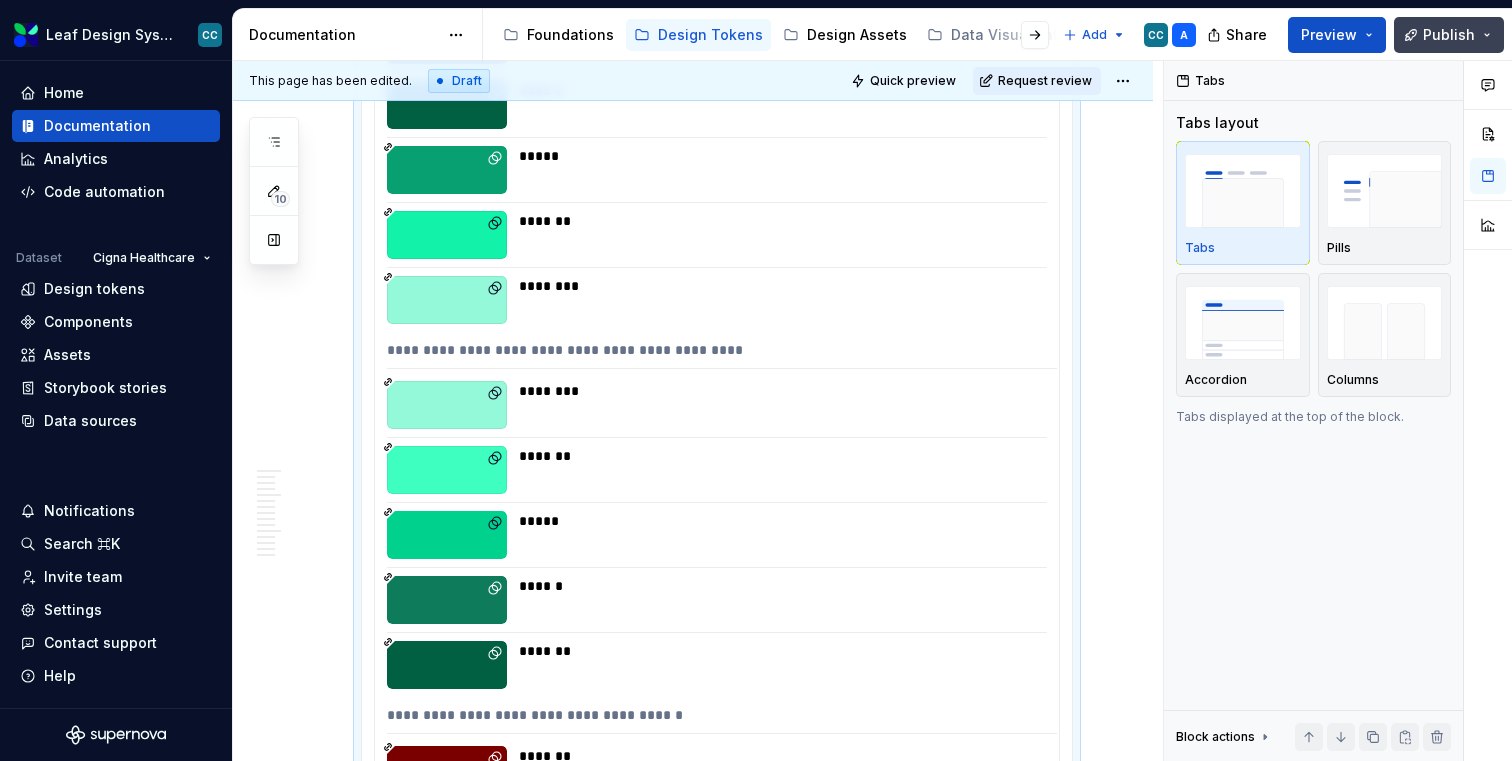 click on "Publish" at bounding box center [1449, 35] 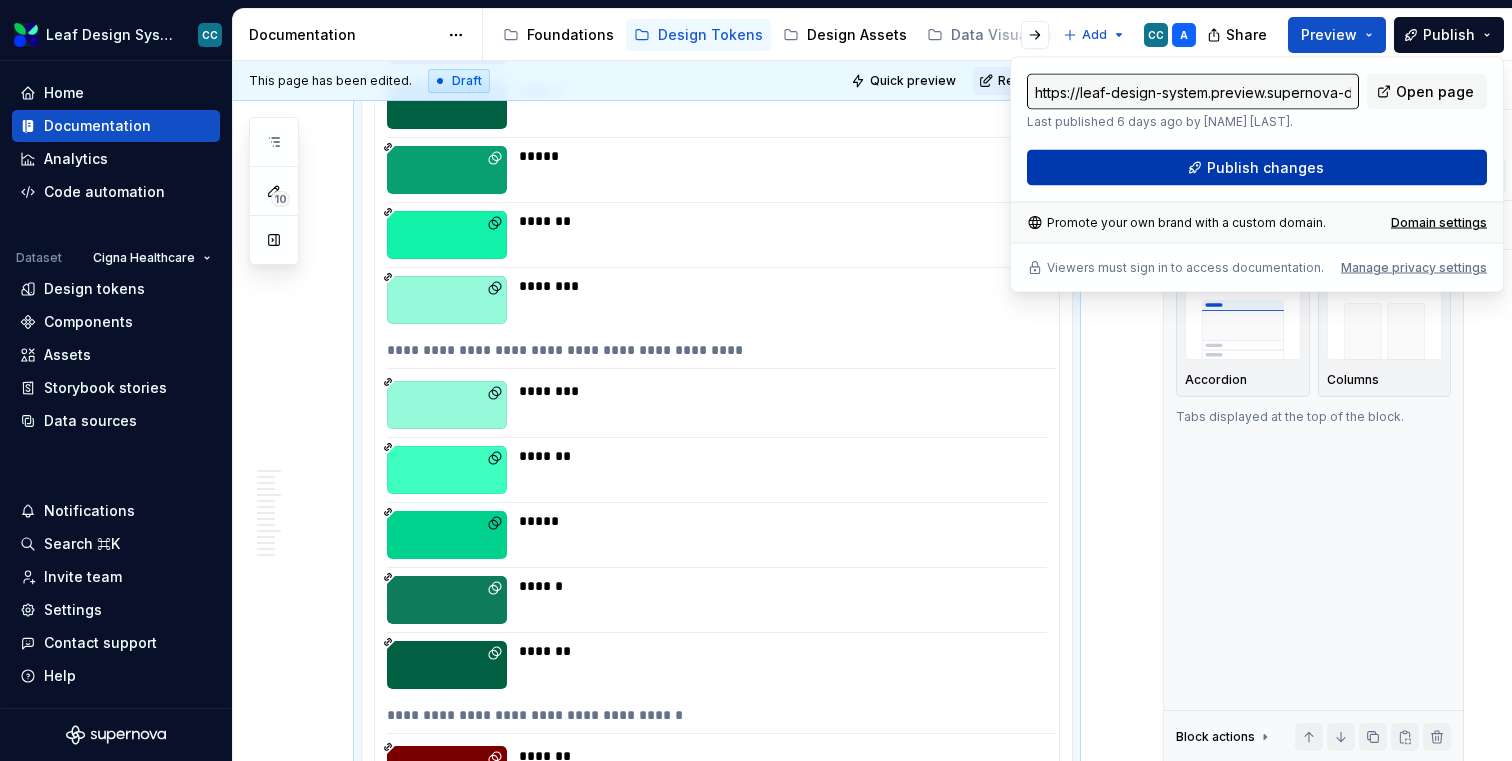type on "*" 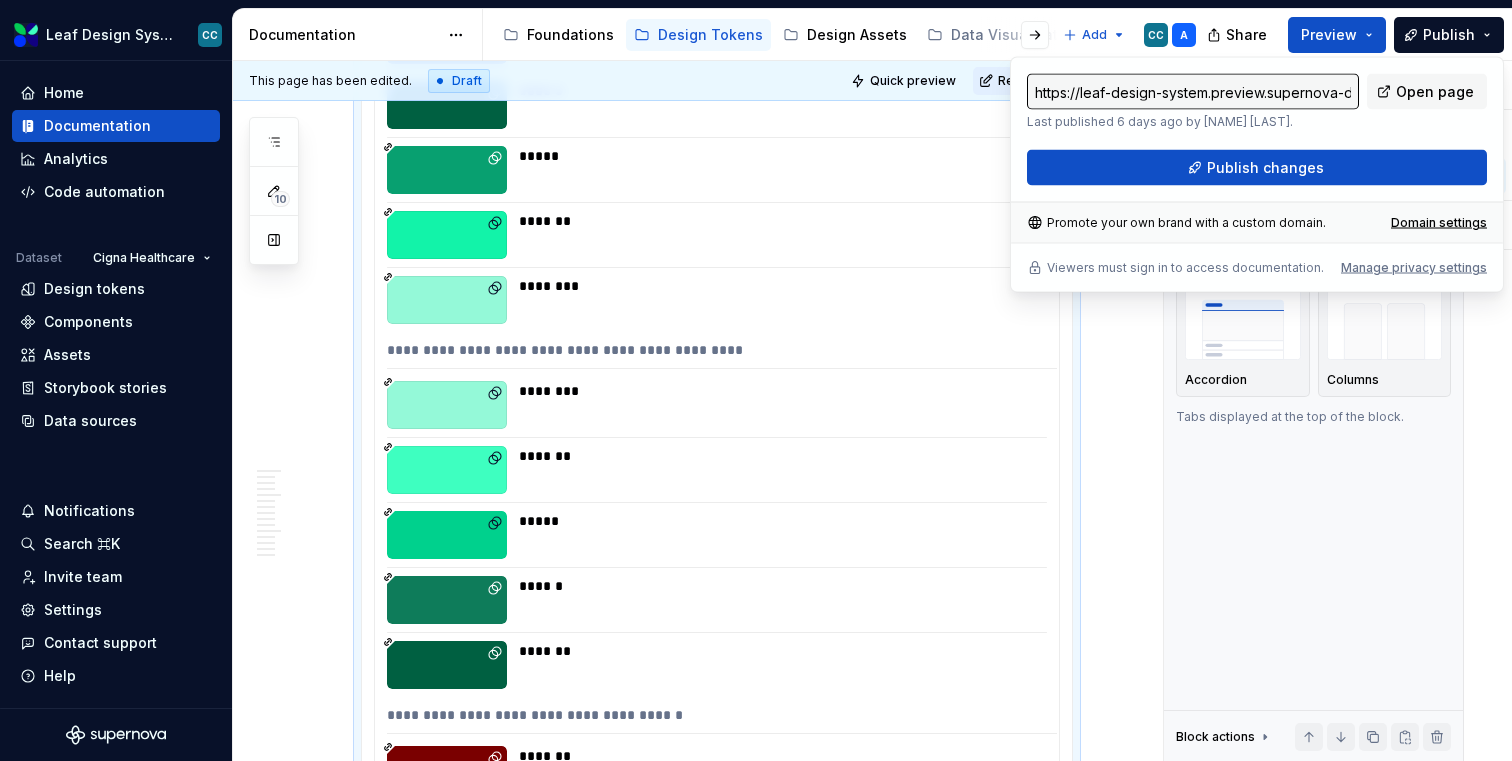 click on "**********" at bounding box center (693, -15393) 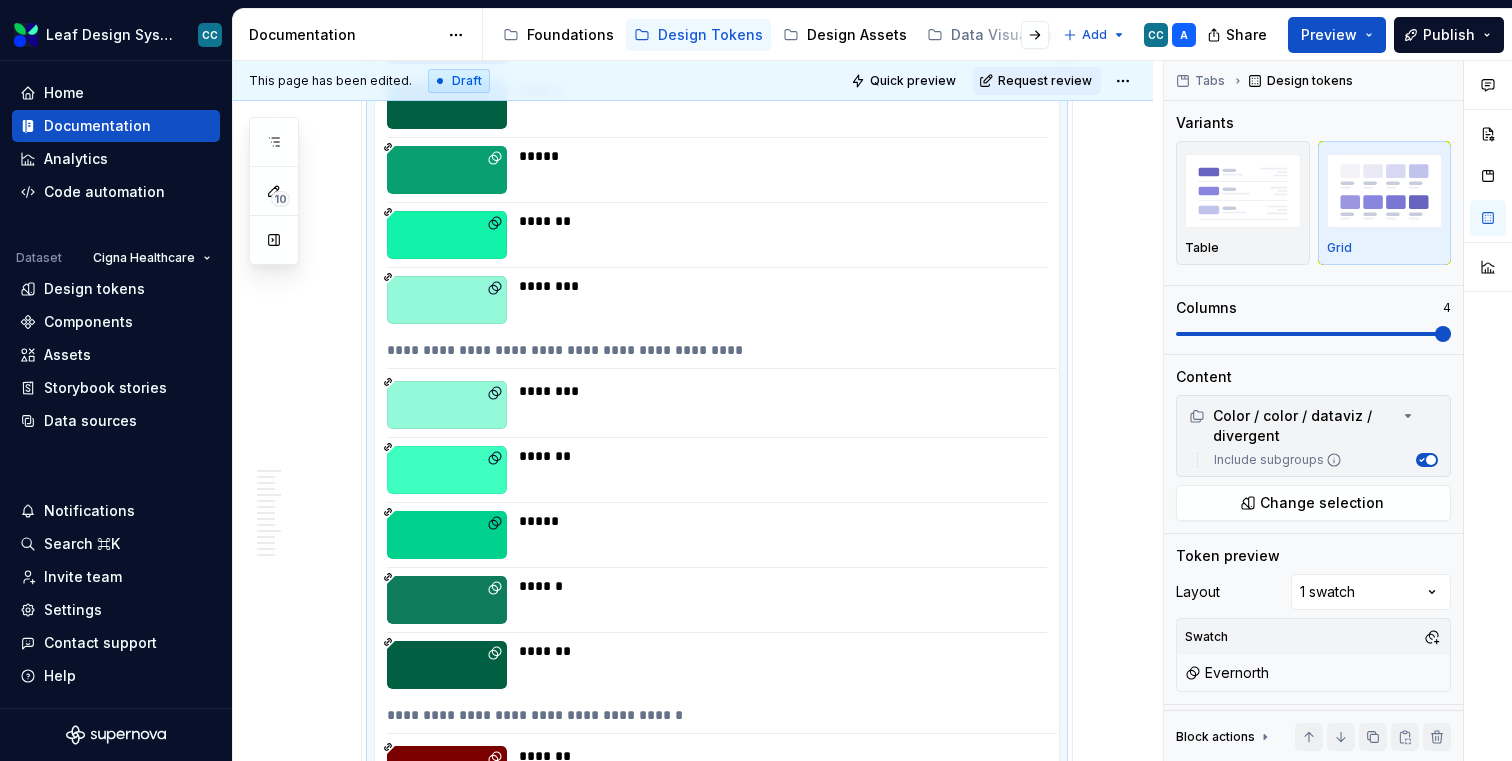 scroll, scrollTop: 33315, scrollLeft: 0, axis: vertical 